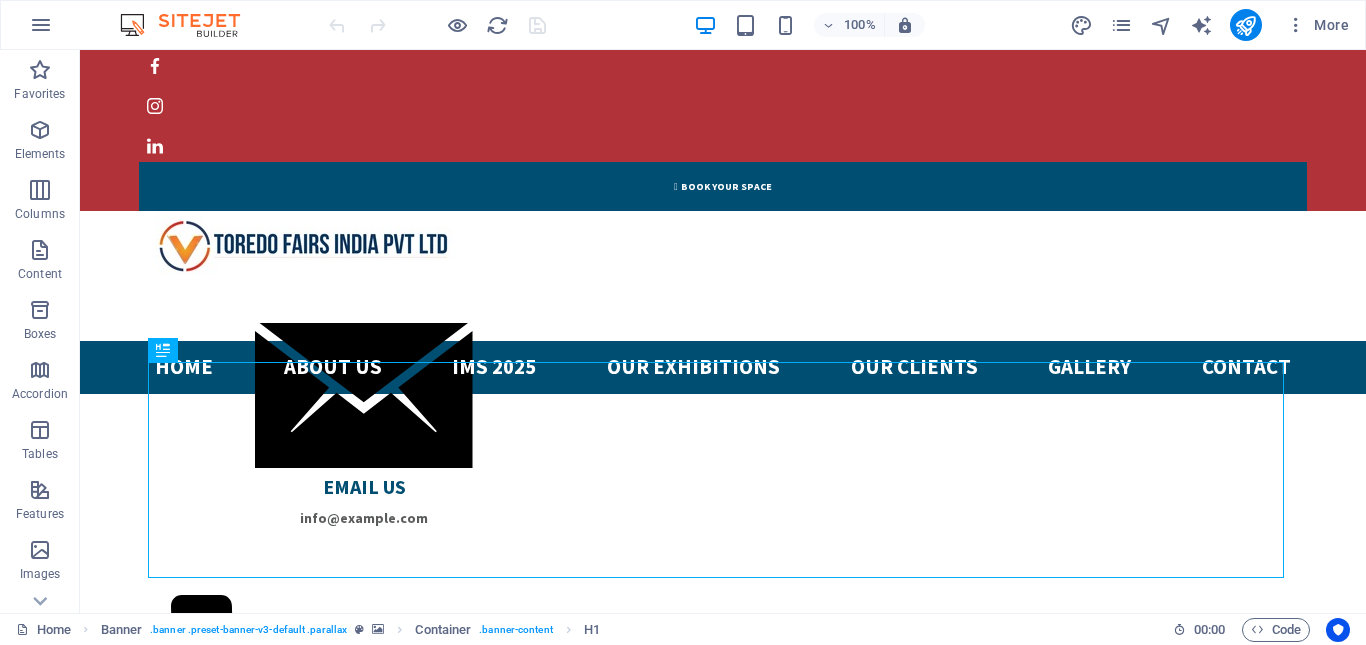 scroll, scrollTop: 0, scrollLeft: 0, axis: both 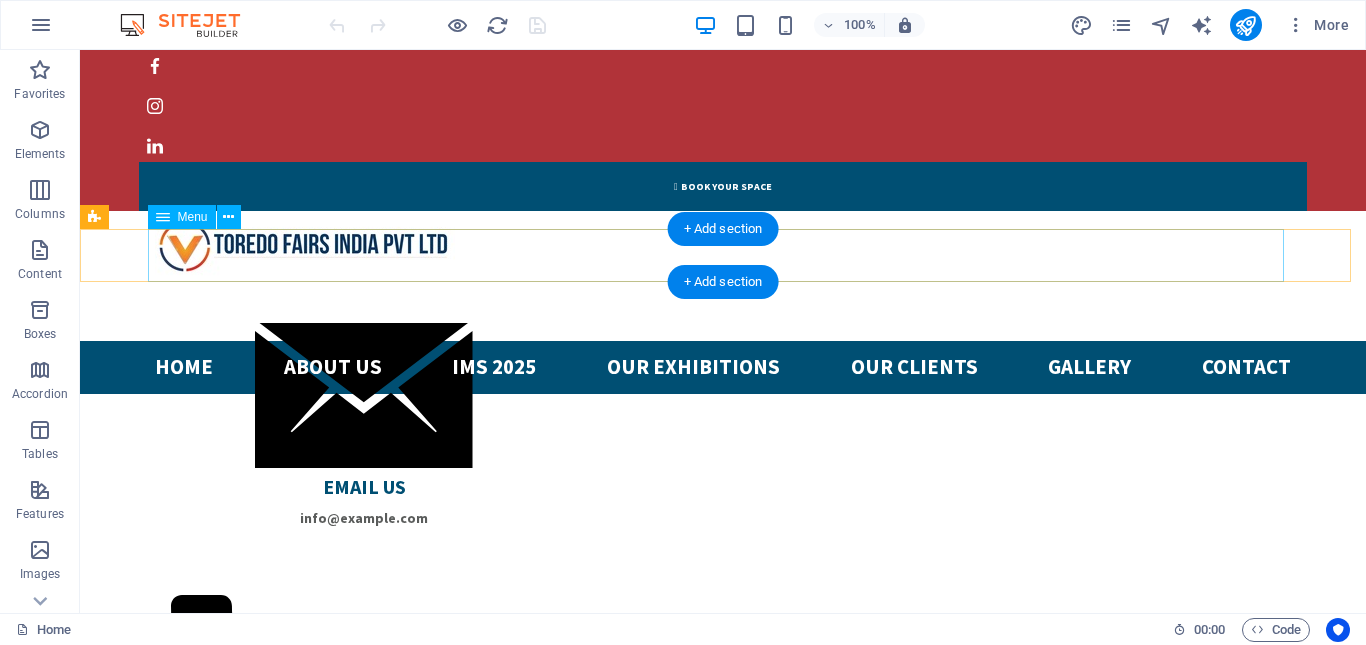 click on "Home About us Ims  2025 Our Exhibitions our clients Gallery Contact" at bounding box center [723, 367] 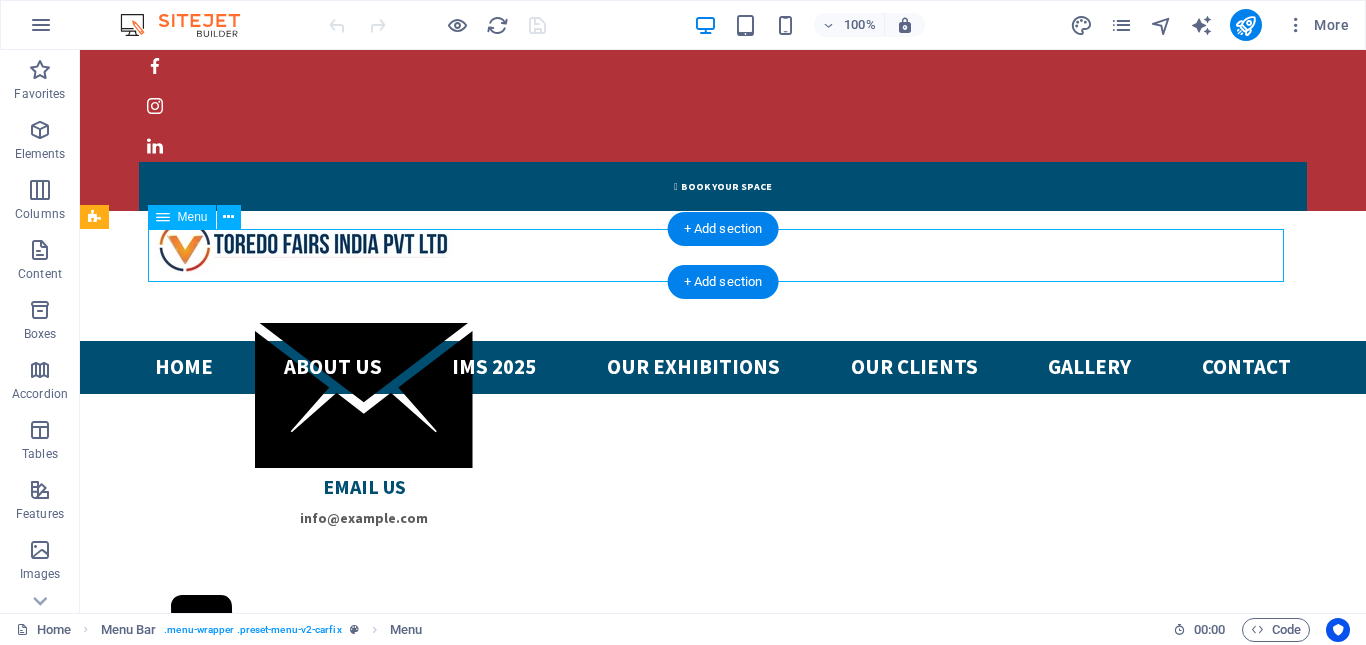 click on "Home About us Ims  2025 Our Exhibitions our clients Gallery Contact" at bounding box center (723, 367) 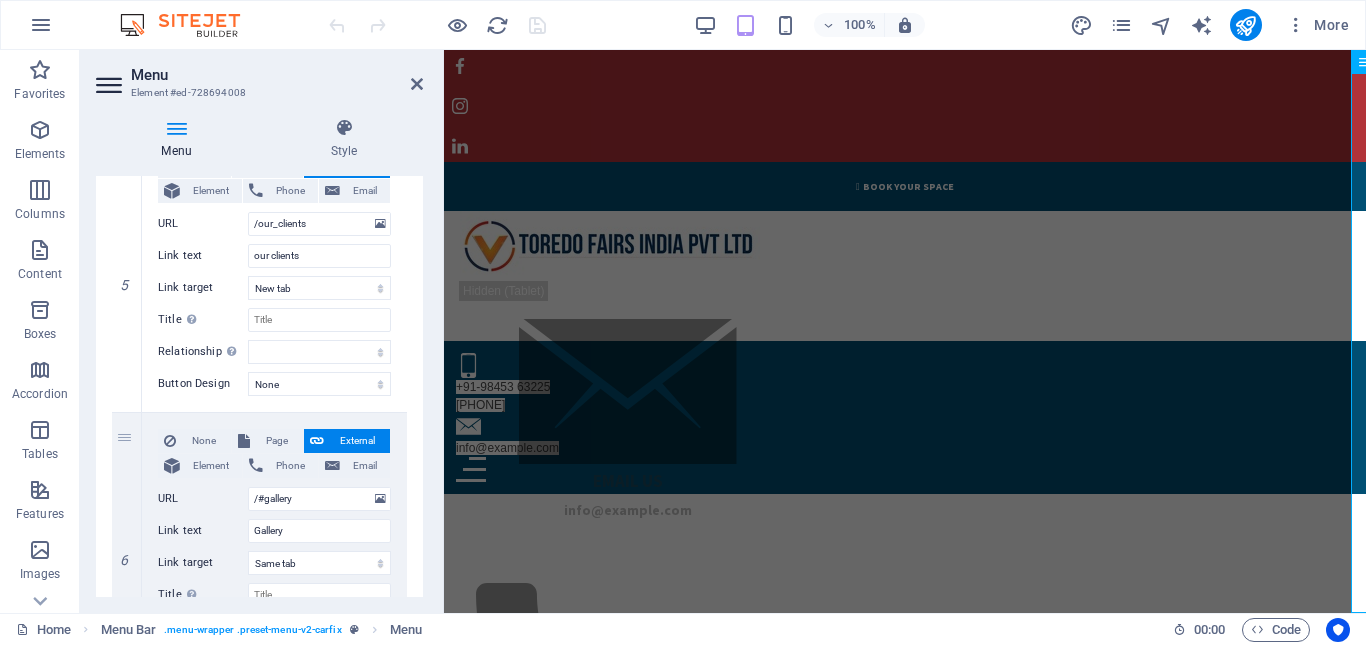 scroll, scrollTop: 900, scrollLeft: 0, axis: vertical 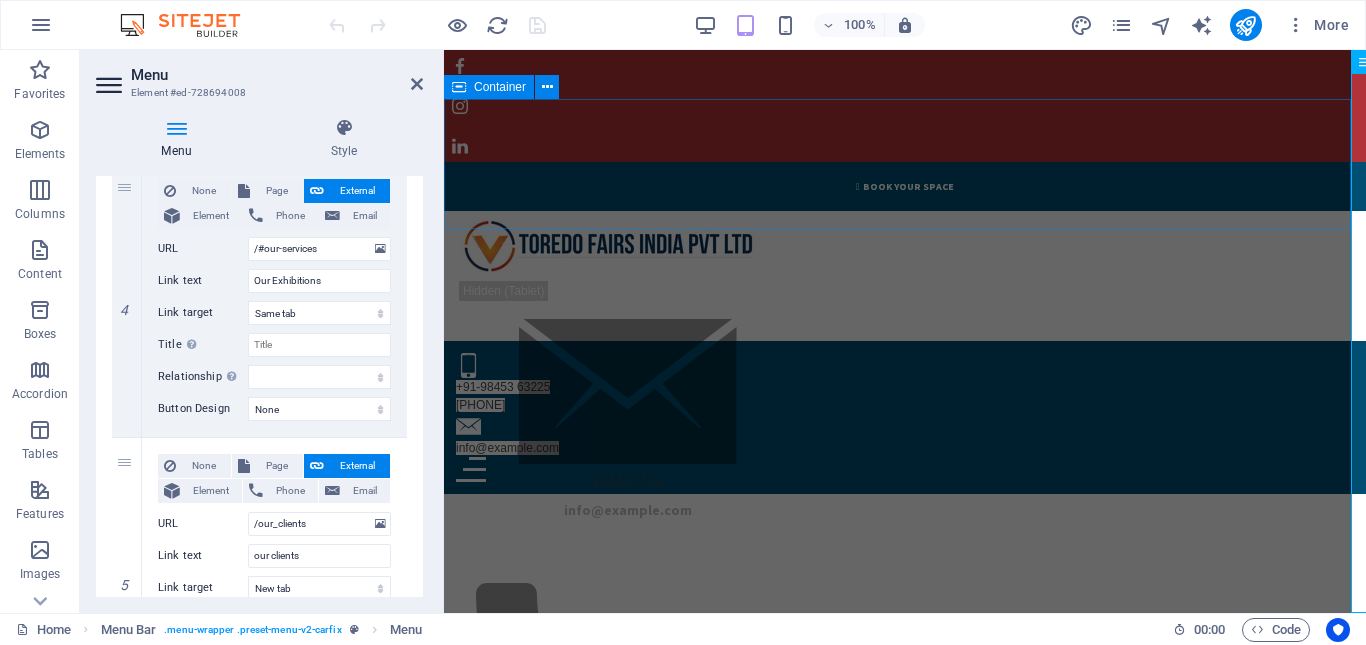 click on "Email US info@example.com       CALL US [PHONE] [PHONE]" at bounding box center (905, 276) 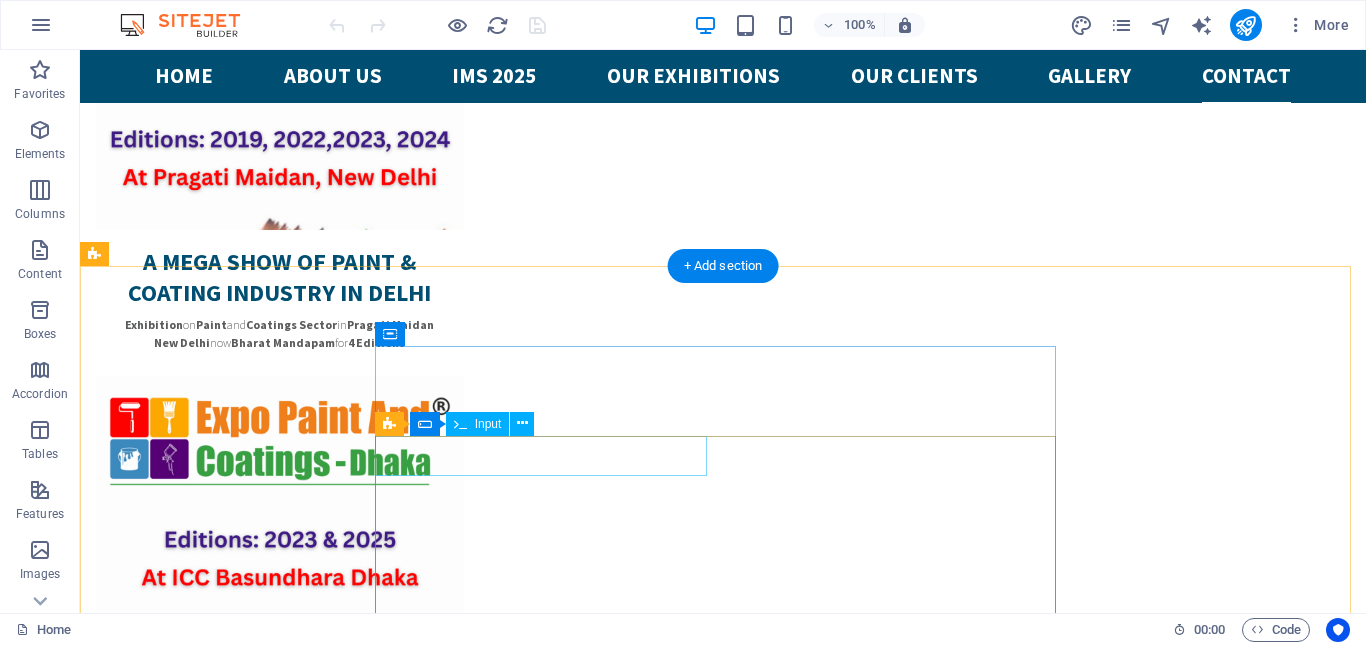 scroll, scrollTop: 5678, scrollLeft: 0, axis: vertical 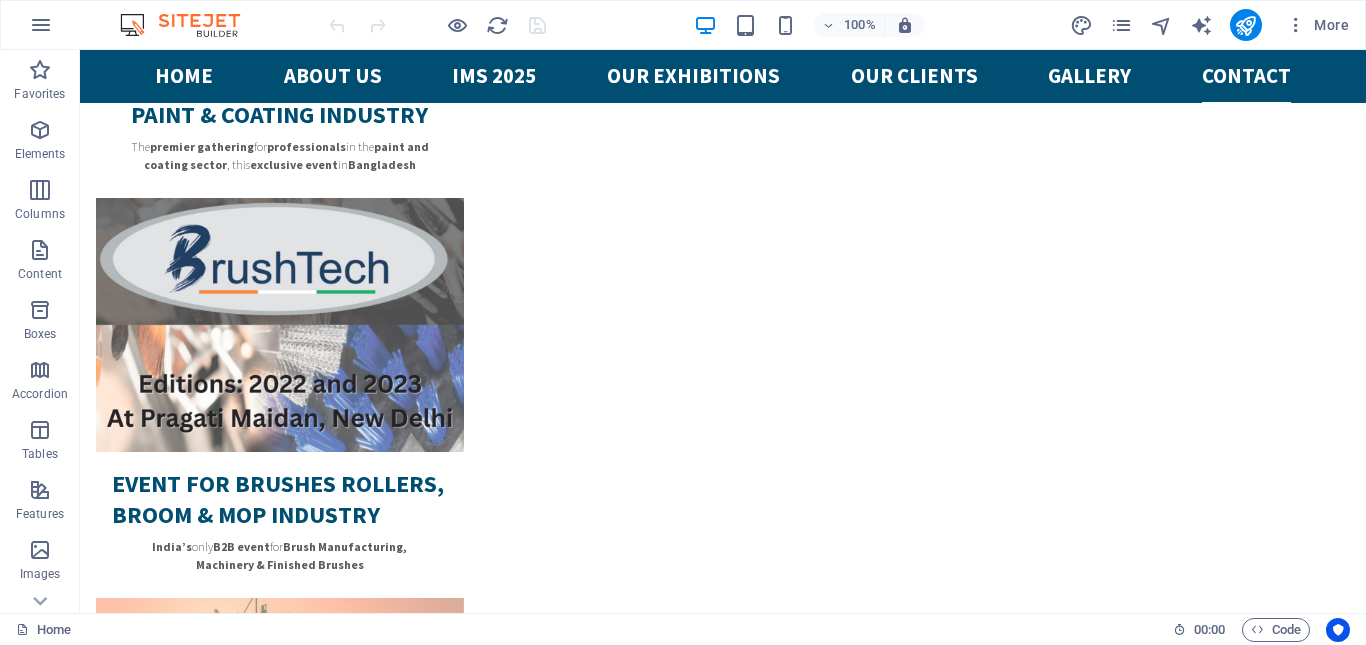 click on "← Move left → Move right ↑ Move up ↓ Move down + Zoom in - Zoom out Home Jump left by 75% End Jump right by 75% Page Up Jump up by 75% Page Down Jump down by 75% Map Terrain Satellite Labels Keyboard shortcuts Map Data Map data ©2025 Google Map data ©2025 Google 1 km  Click to toggle between metric and imperial units Terms Report a map error" at bounding box center [723, 4525] 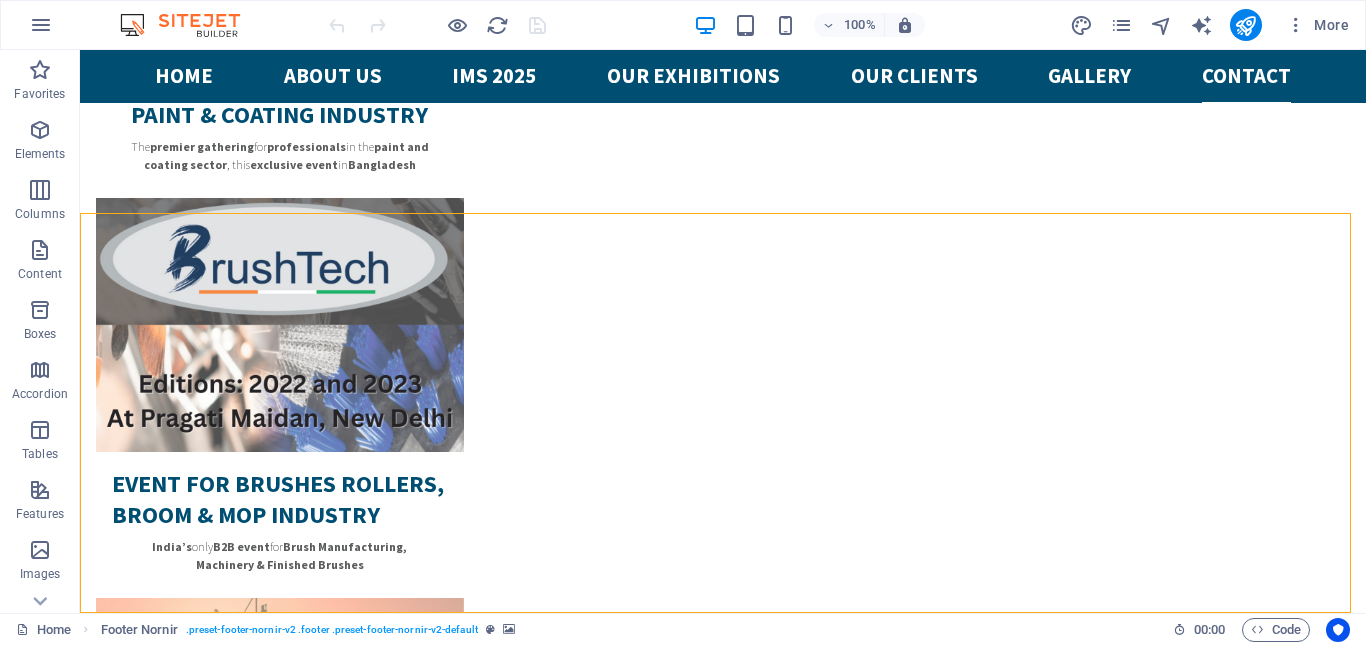 click on "← Move left → Move right ↑ Move up ↓ Move down + Zoom in - Zoom out Home Jump left by 75% End Jump right by 75% Page Up Jump up by 75% Page Down Jump down by 75% Map Terrain Satellite Labels Keyboard shortcuts Map Data Map data ©2025 Google Map data ©2025 Google 1 km  Click to toggle between metric and imperial units Terms Report a map error" at bounding box center [723, 4525] 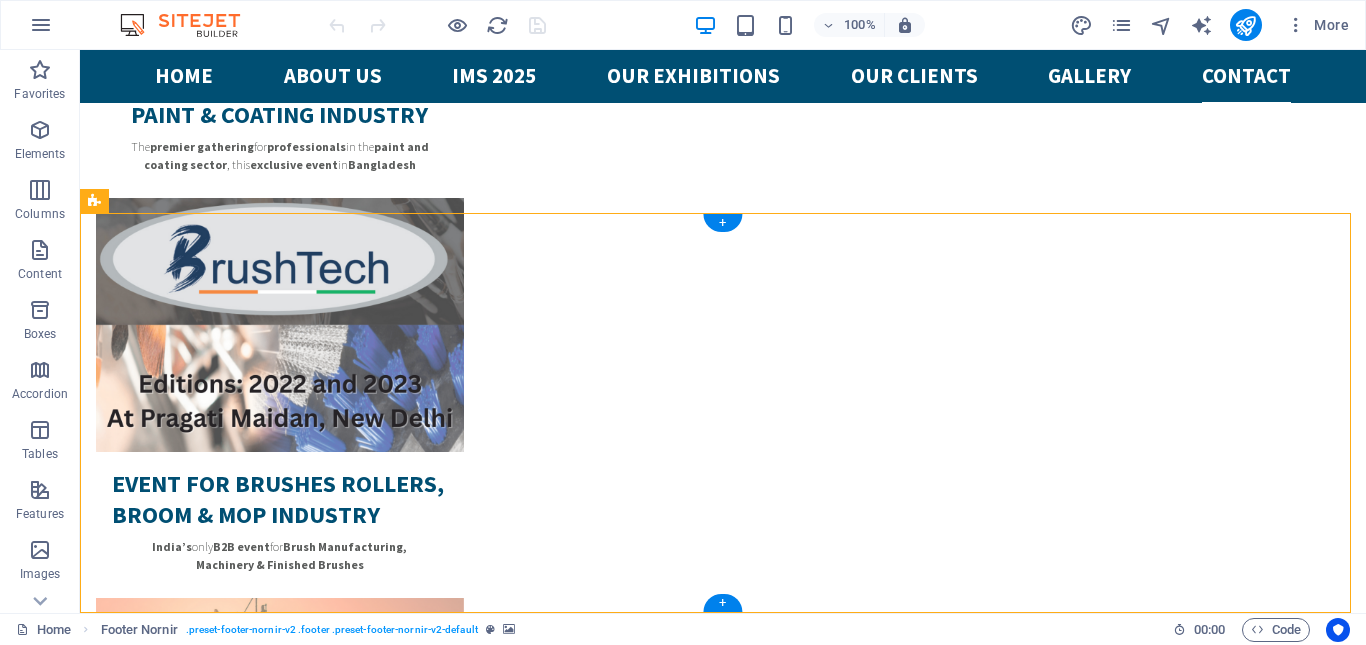 click on "← Move left → Move right ↑ Move up ↓ Move down + Zoom in - Zoom out Home Jump left by 75% End Jump right by 75% Page Up Jump up by 75% Page Down Jump down by 75% Map Terrain Satellite Labels Keyboard shortcuts Map Data Map data ©2025 Google Map data ©2025 Google 1 km  Click to toggle between metric and imperial units Terms Report a map error" at bounding box center [723, 4525] 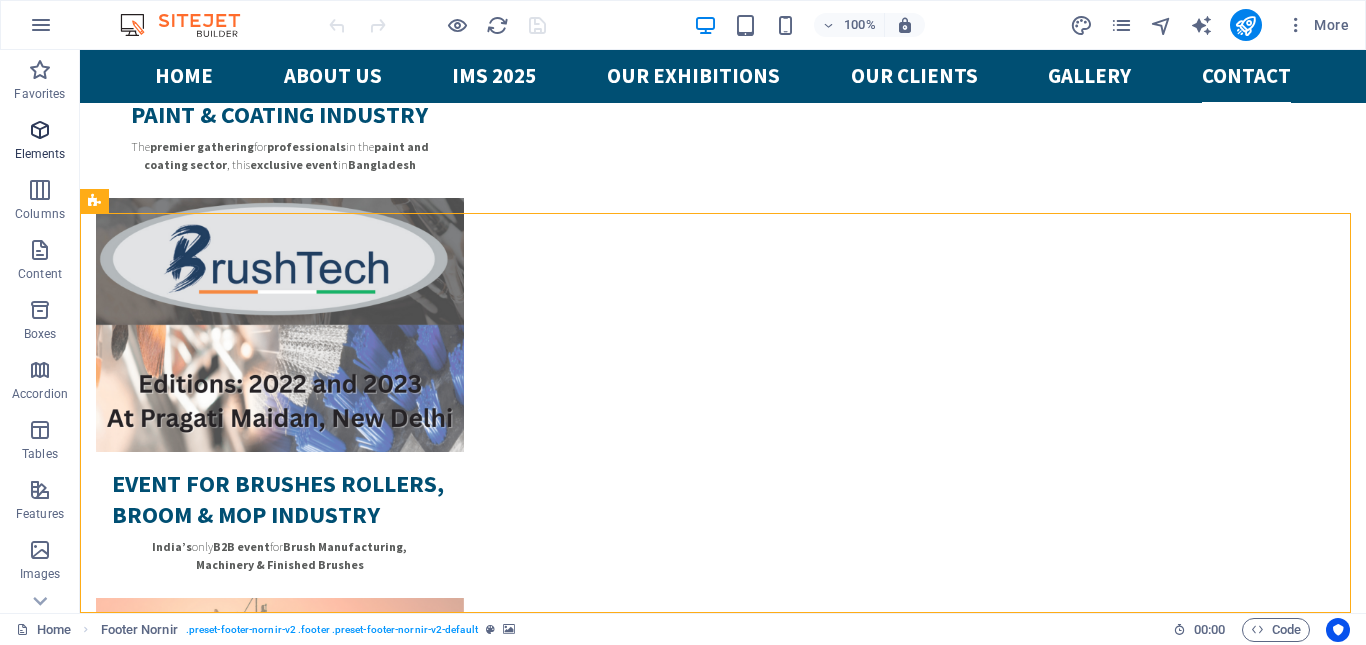 click on "Elements" at bounding box center (40, 154) 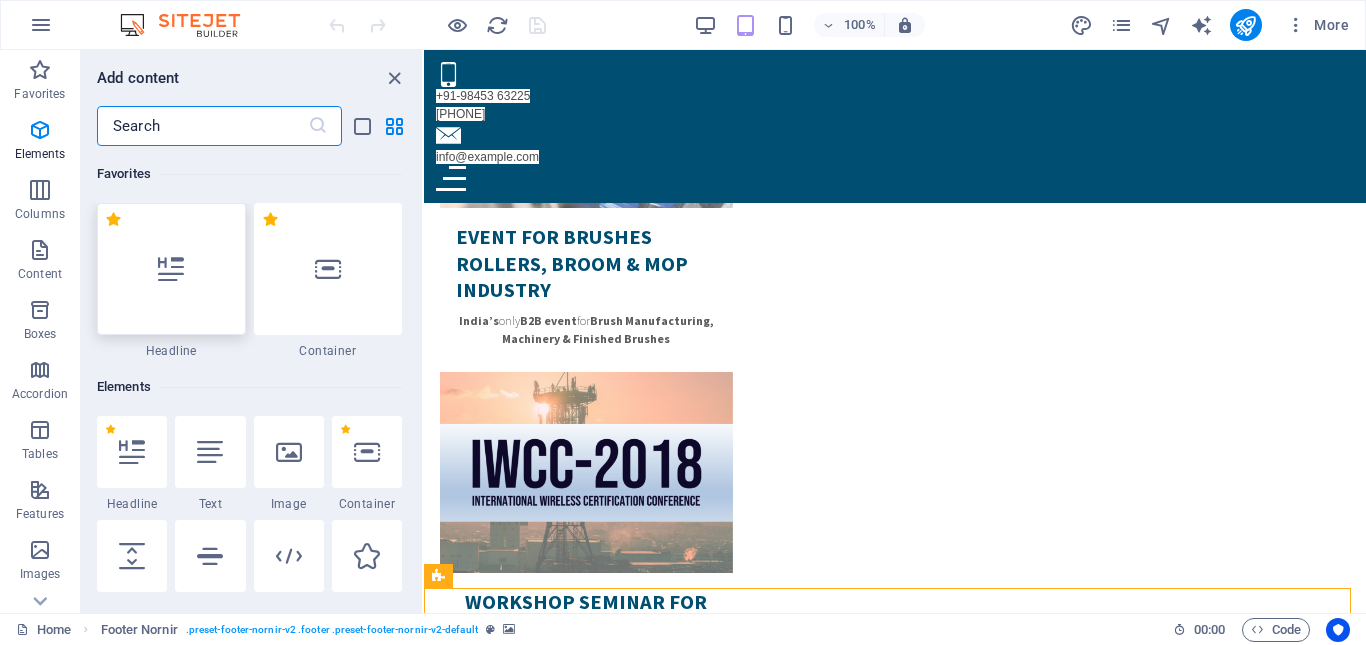 scroll, scrollTop: 4709, scrollLeft: 0, axis: vertical 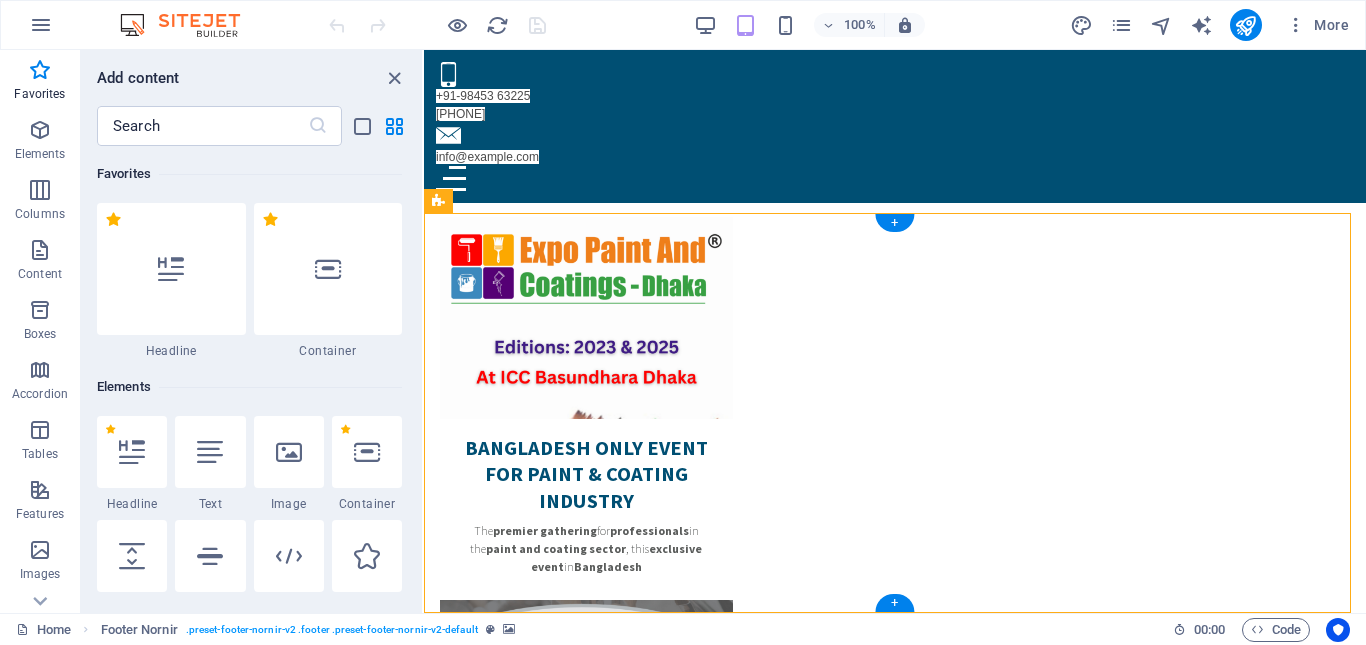 click on "← Move left → Move right ↑ Move up ↓ Move down + Zoom in - Zoom out Home Jump left by 75% End Jump right by 75% Page Up Jump up by 75% Page Down Jump down by 75% Map Terrain Satellite Labels Keyboard shortcuts Map Data Map data ©2025 Google Map data ©2025 Google 1 km  Click to toggle between metric and imperial units Terms Report a map error" at bounding box center (895, 4419) 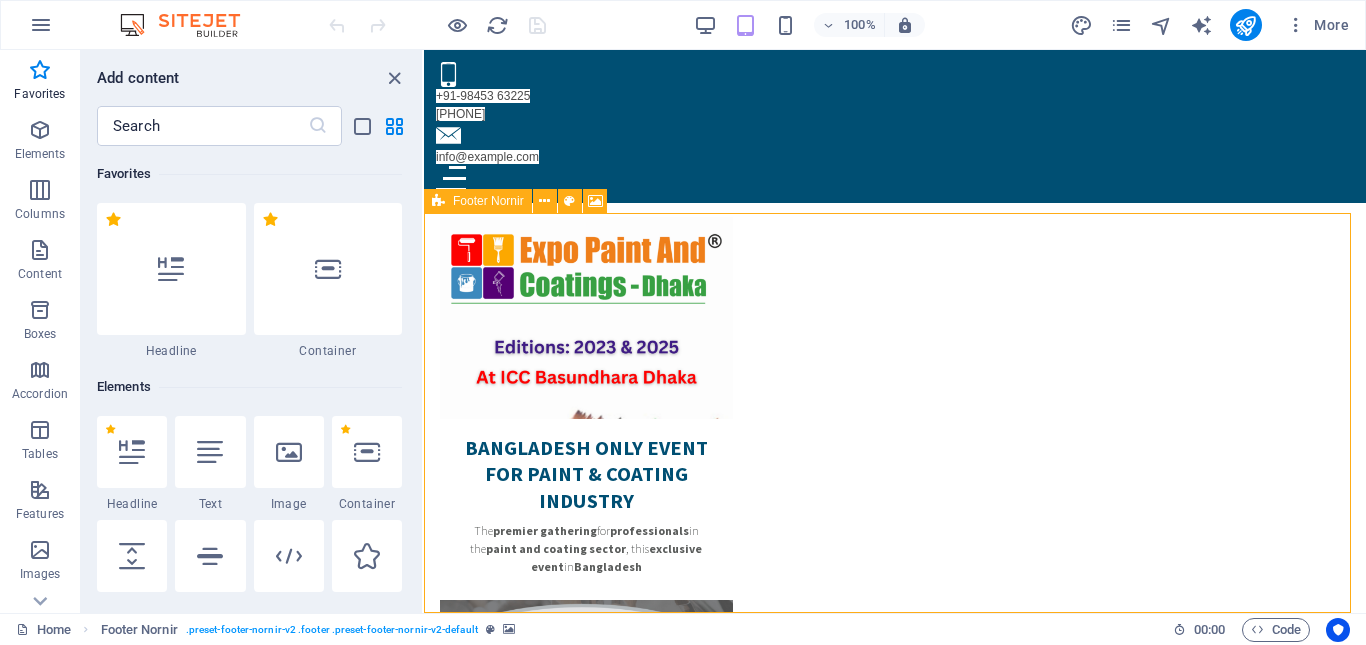 click at bounding box center (438, 201) 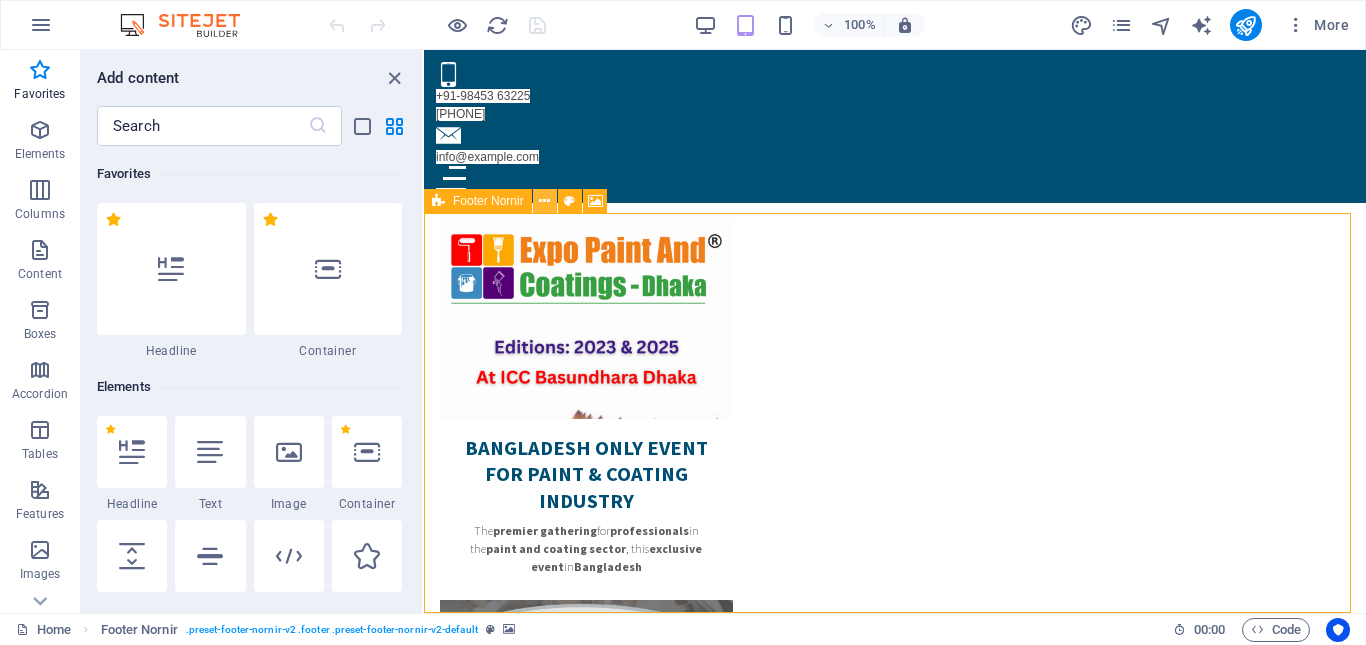 click at bounding box center [545, 201] 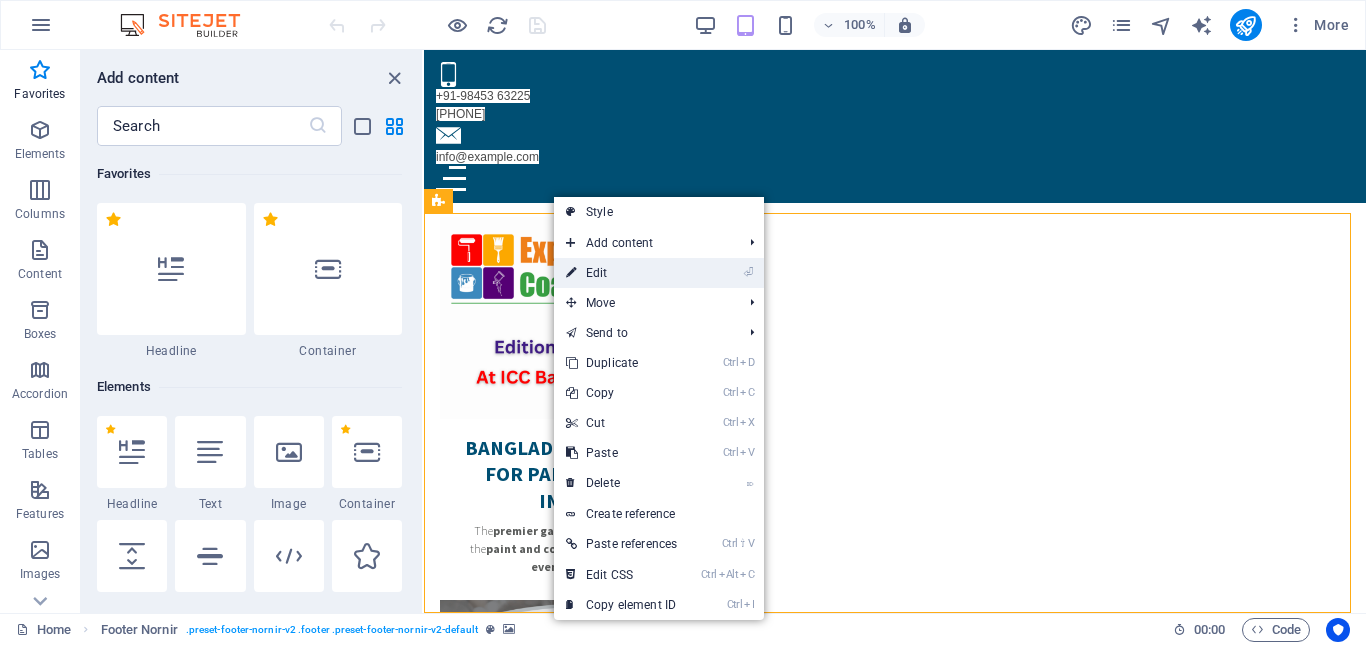 click on "⏎  Edit" at bounding box center [621, 273] 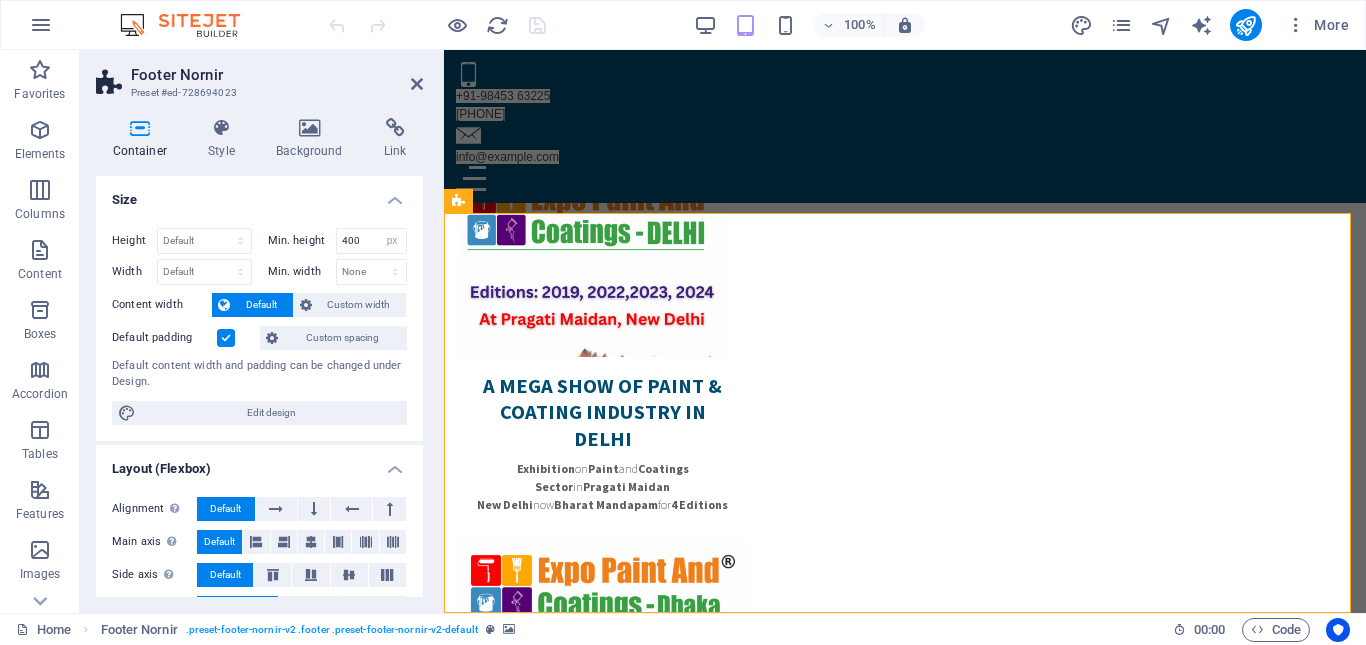 scroll, scrollTop: 5074, scrollLeft: 0, axis: vertical 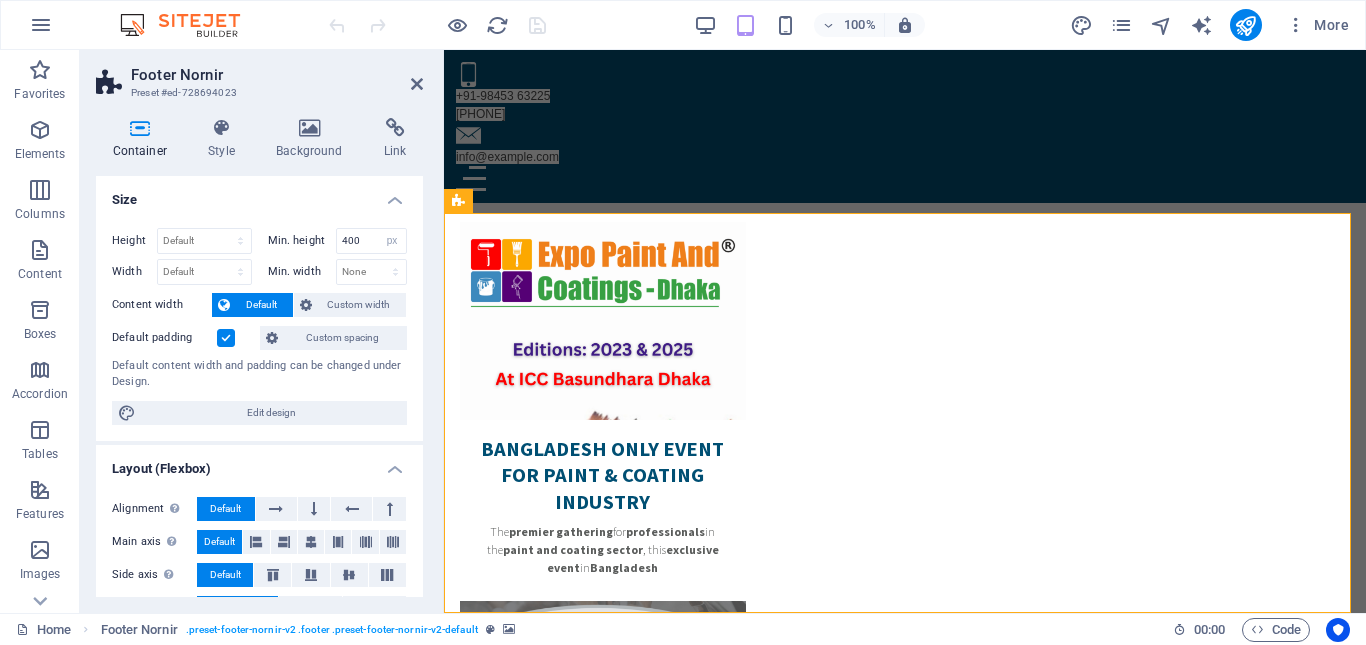 click on "← Move left → Move right ↑ Move up ↓ Move down + Zoom in - Zoom out Home Jump left by 75% End Jump right by 75% Page Up Jump up by 75% Page Down Jump down by 75% Map Terrain Satellite Labels Keyboard shortcuts Map Data Map data ©2025 Google Map data ©2025 Google 1 km  Click to toggle between metric and imperial units Terms Report a map error" at bounding box center (905, 4401) 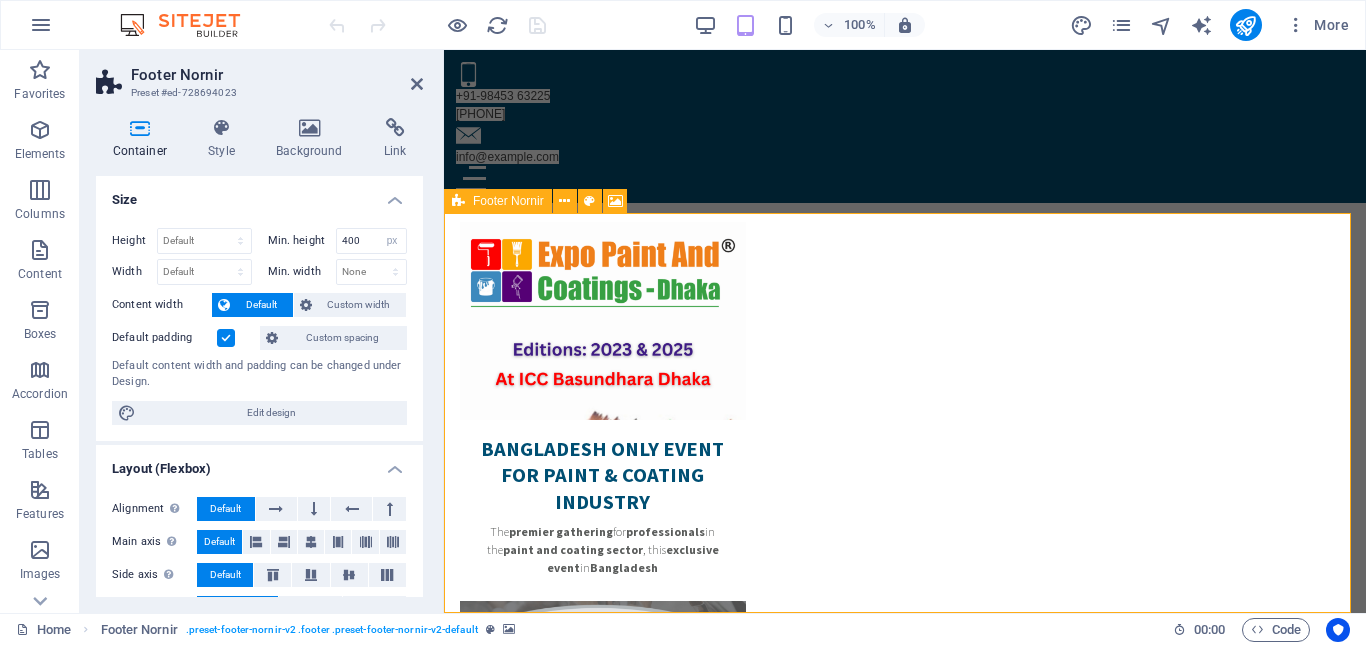click at bounding box center [458, 201] 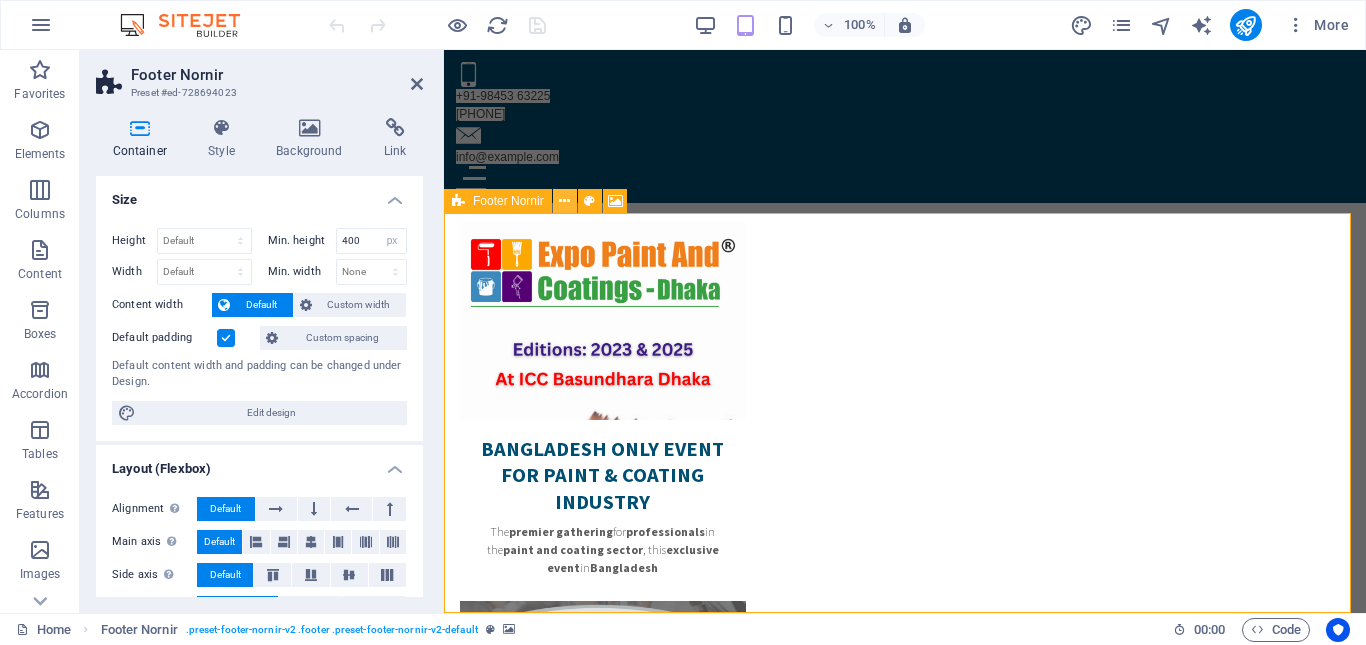 click at bounding box center [564, 201] 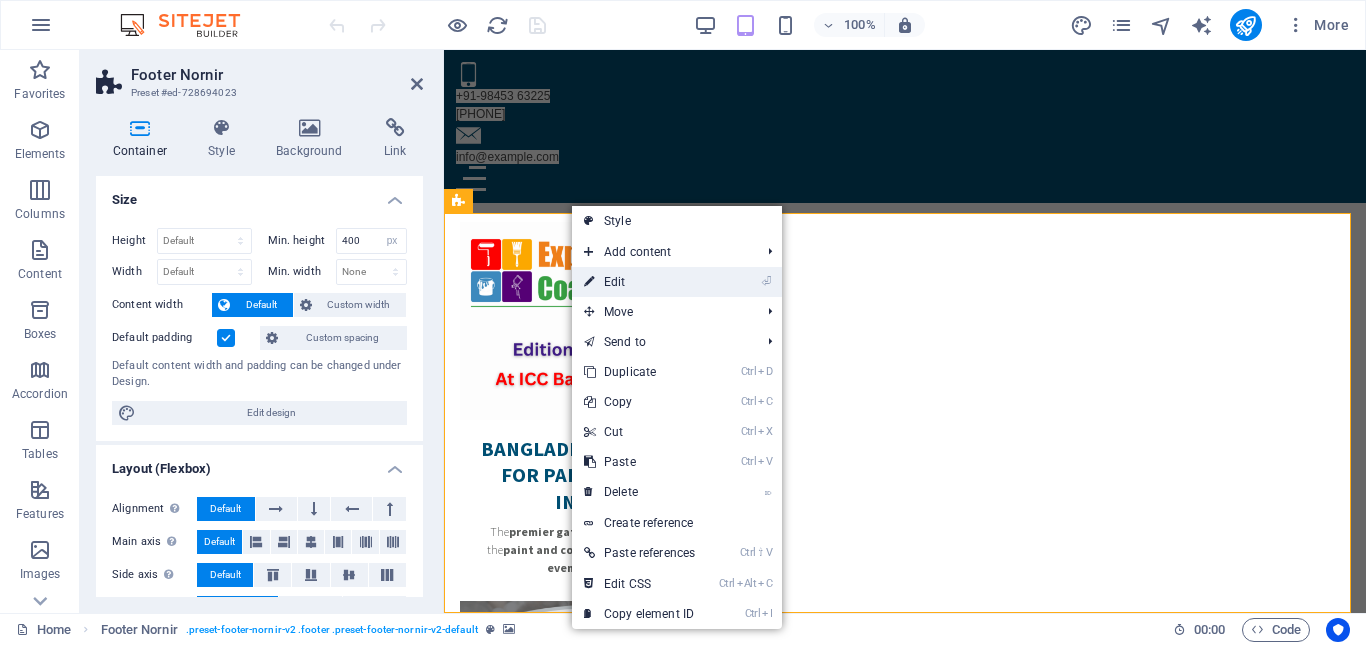 click on "⏎  Edit" at bounding box center (639, 282) 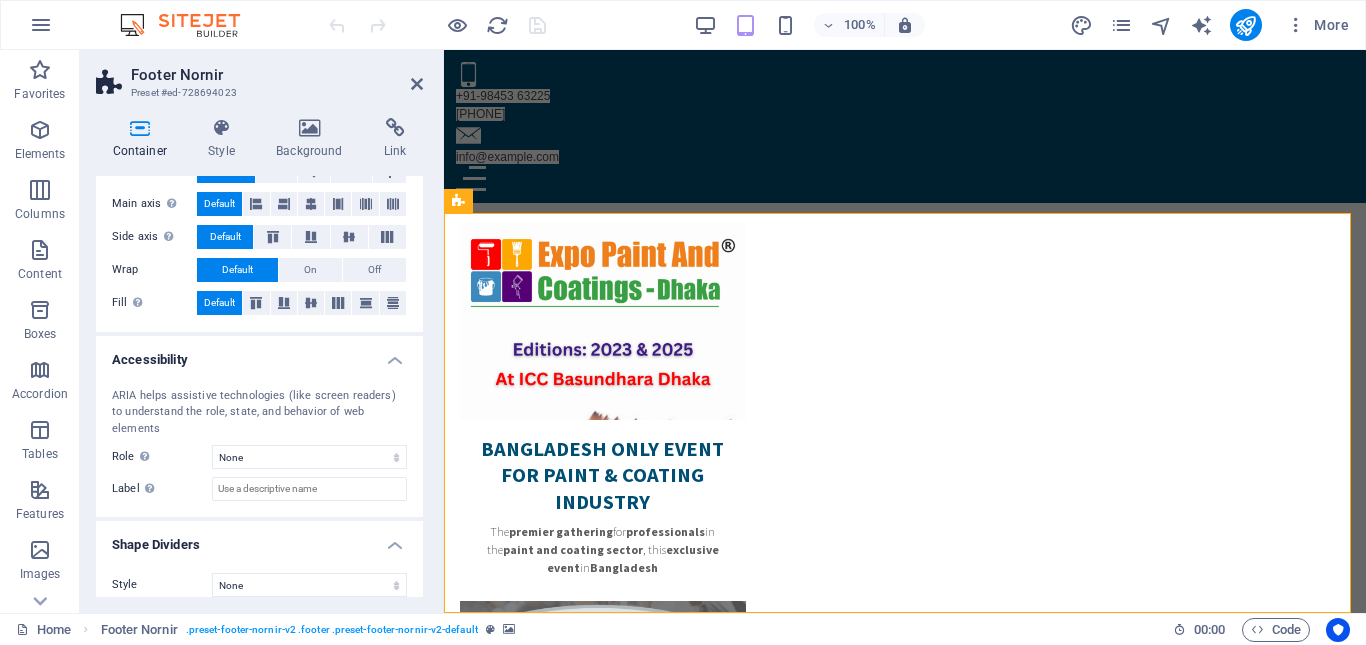scroll, scrollTop: 0, scrollLeft: 0, axis: both 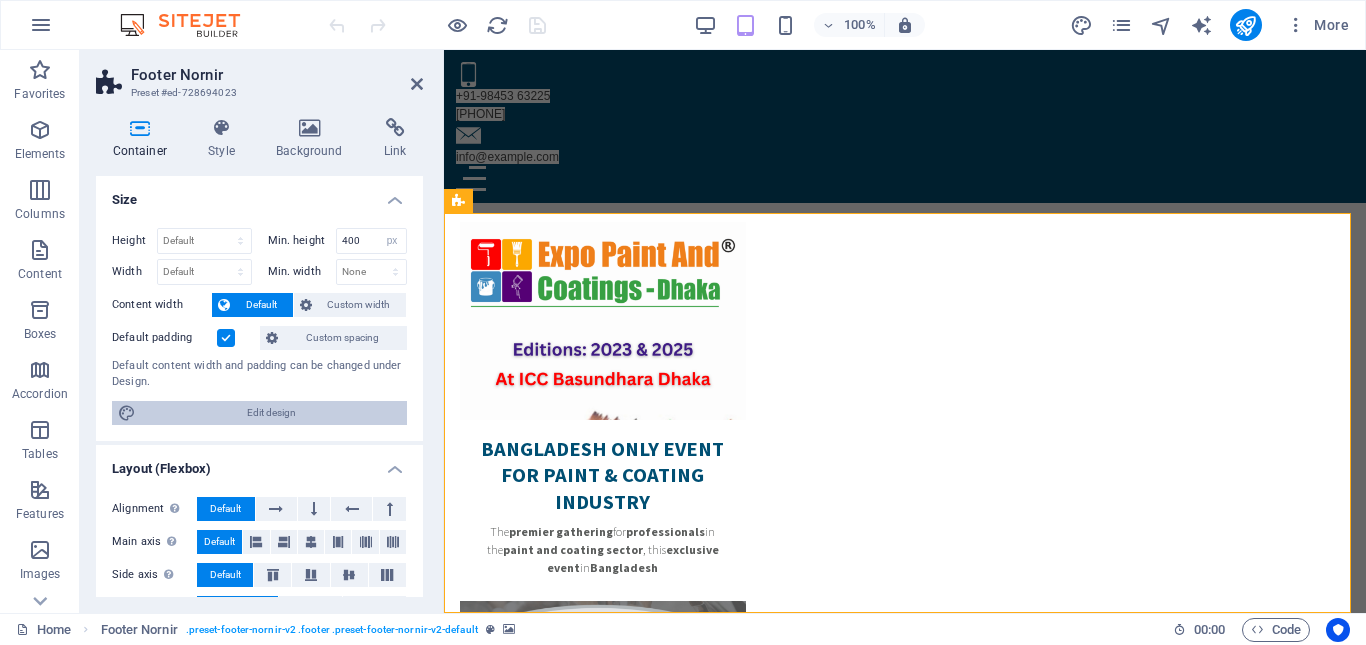 click on "Edit design" at bounding box center (271, 413) 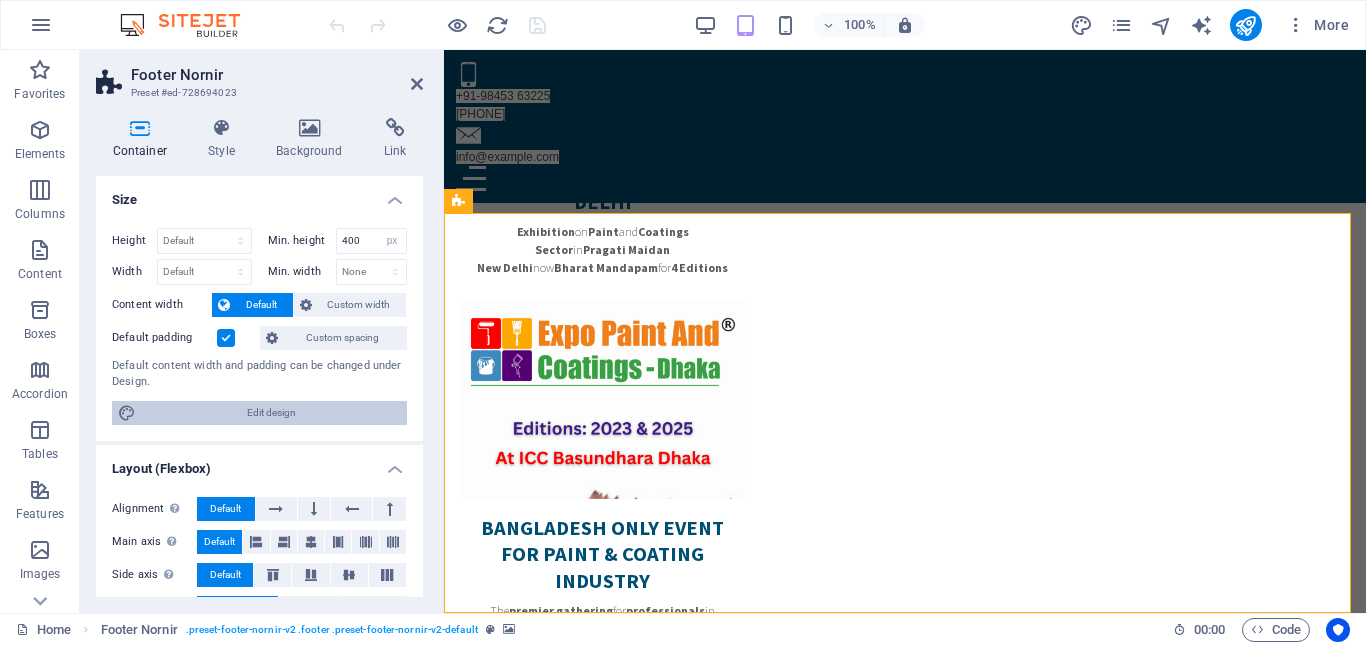 select on "px" 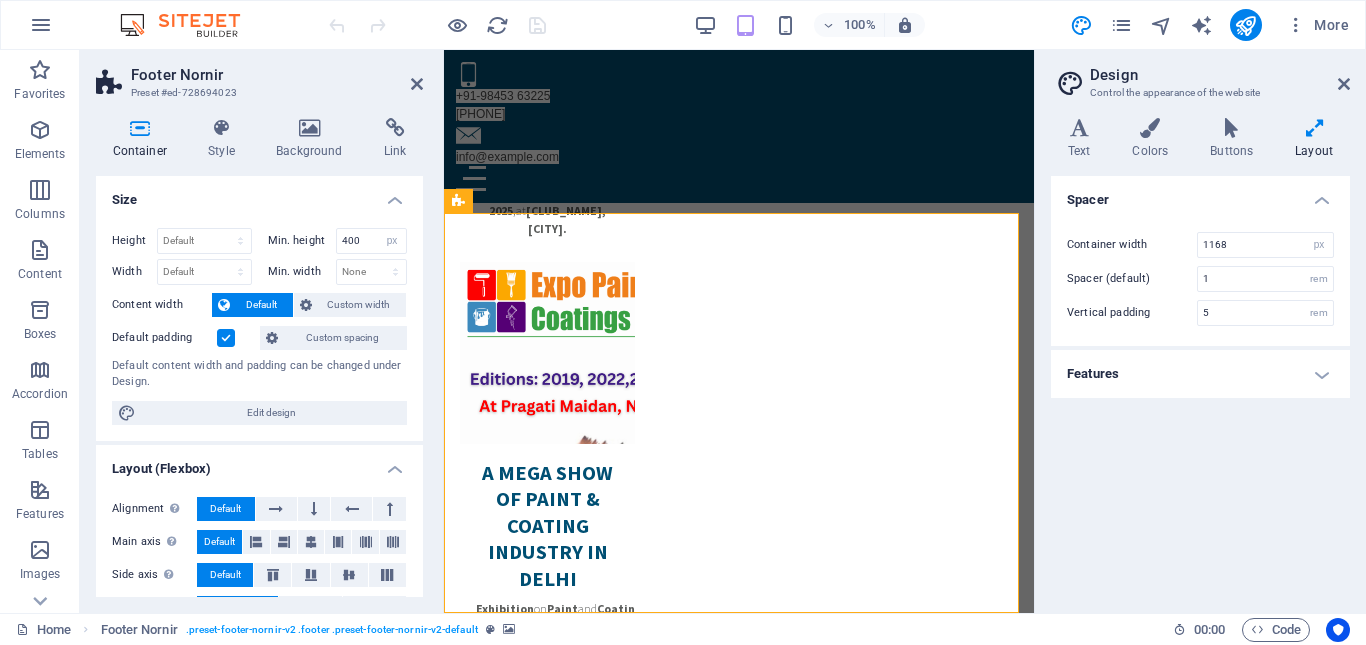 scroll, scrollTop: 5346, scrollLeft: 0, axis: vertical 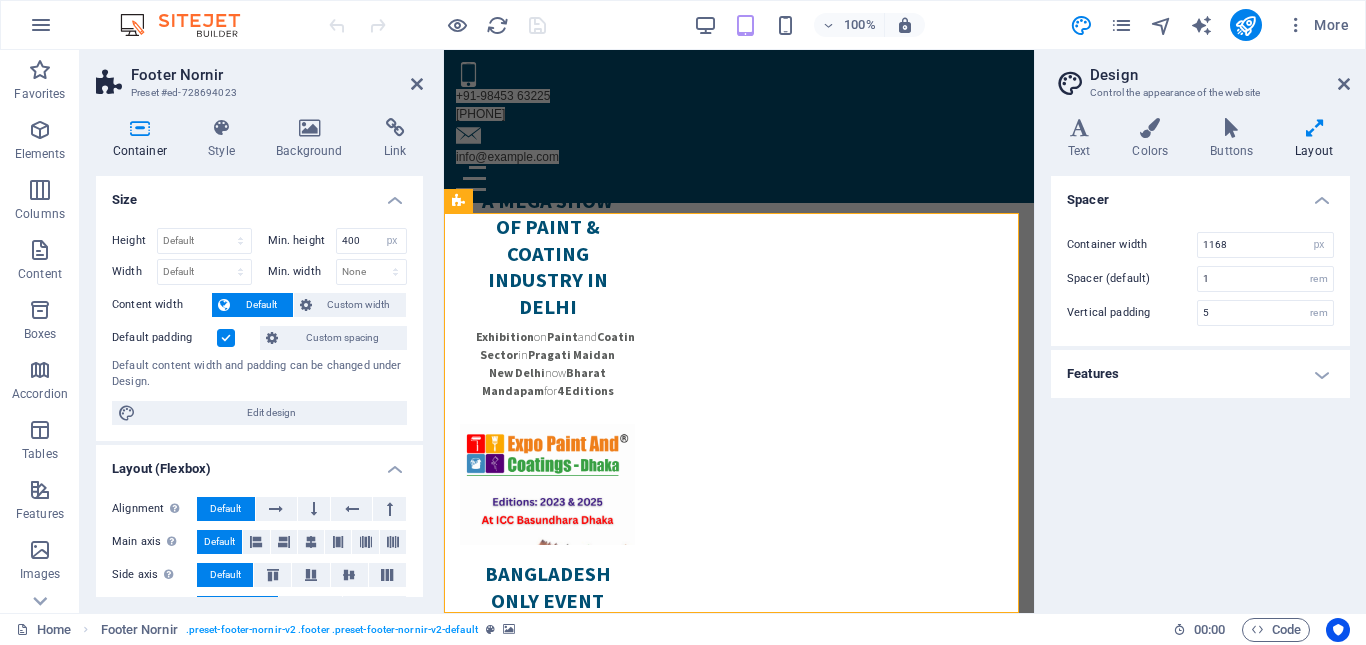 click on "Features" at bounding box center (1200, 374) 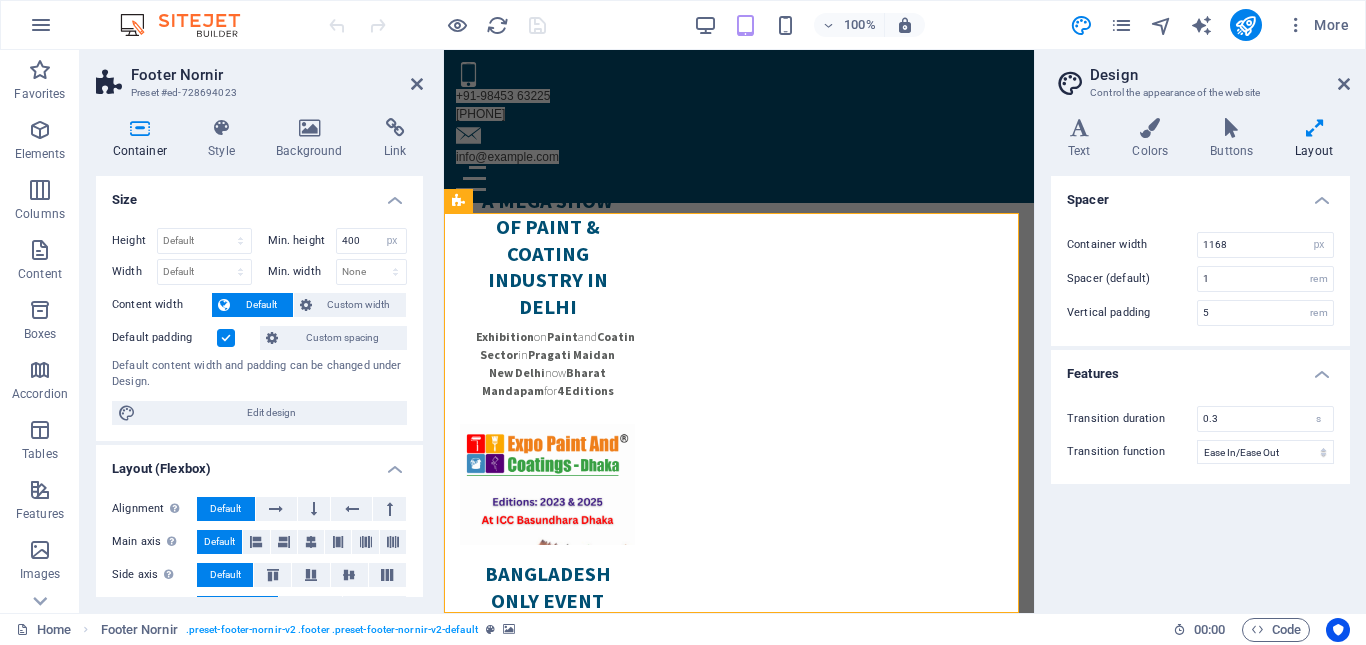 click on "← Move left → Move right ↑ Move up ↓ Move down + Zoom in - Zoom out Home Jump left by 75% End Jump right by 75% Page Up Jump up by 75% Page Down Jump down by 75% Map Terrain Satellite Labels Keyboard shortcuts Map Data Map data ©2025 Google Map data ©2025 Google 1 km  Click to toggle between metric and imperial units Terms Report a map error" at bounding box center (739, 4406) 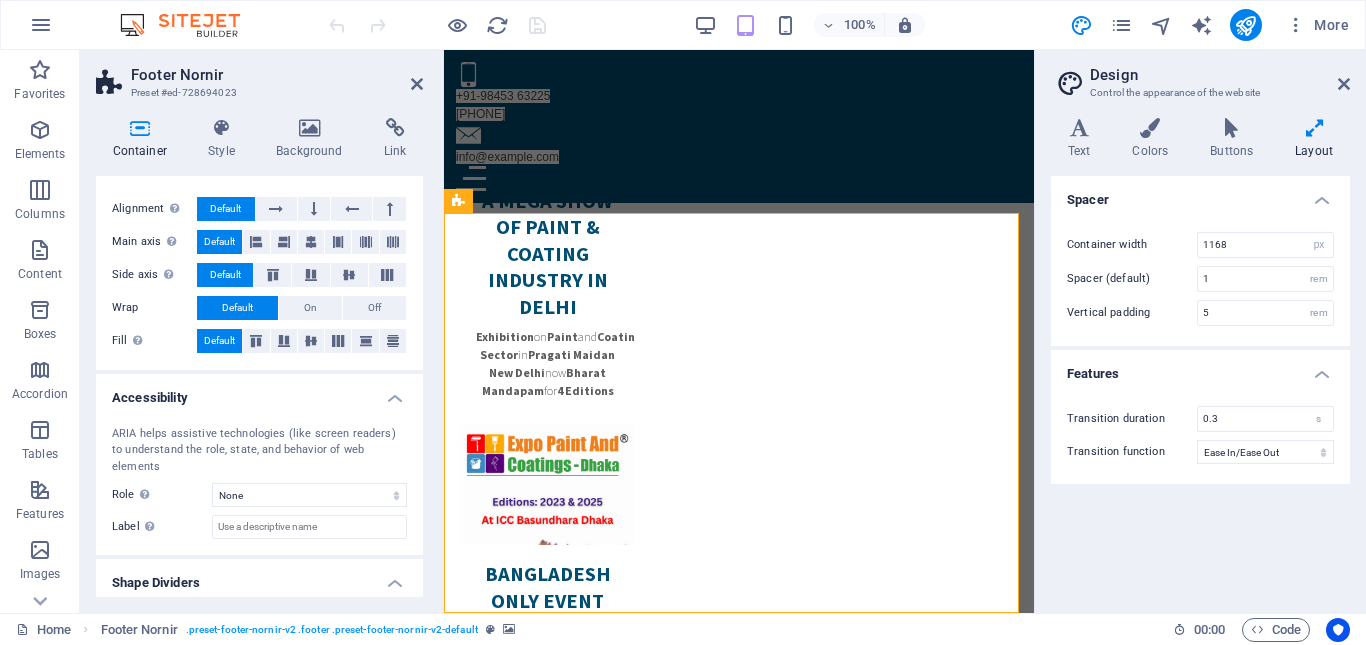 scroll, scrollTop: 338, scrollLeft: 0, axis: vertical 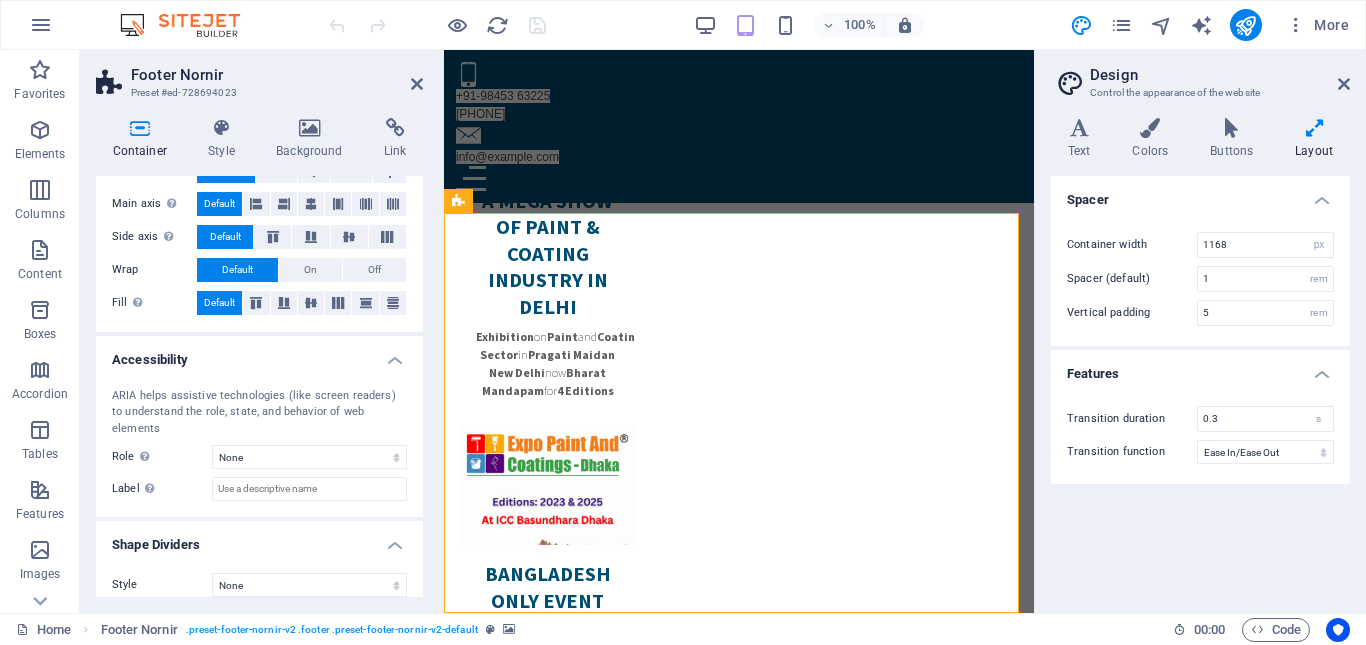 click on "ARIA helps assistive technologies (like screen readers) to understand the role, state, and behavior of web elements Role The ARIA role defines the purpose of an element.  Here you can find all explanations and recommendations None Alert Article Banner Comment Complementary Dialog Footer Header Marquee Presentation Region Section Separator Status Timer Label Use the  ARIA label  to provide a clear and descriptive name for elements that aren not self-explanatory on their own." at bounding box center (259, 445) 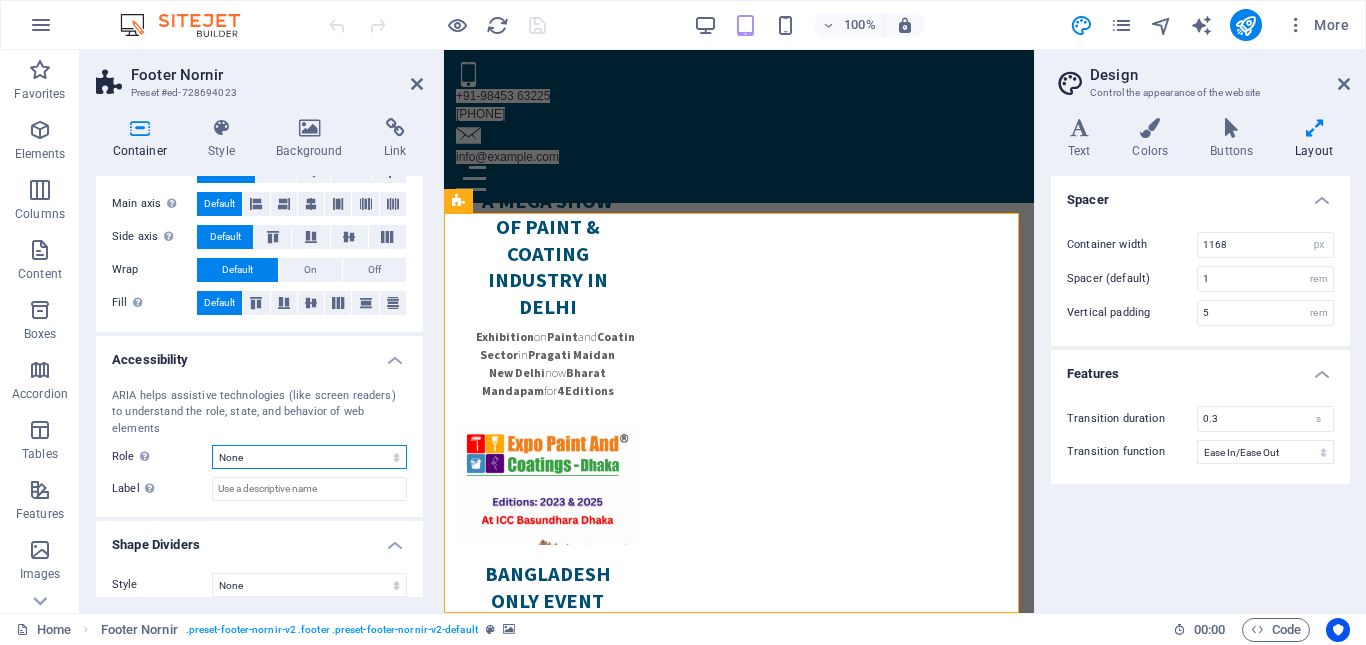 click on "None Alert Article Banner Comment Complementary Dialog Footer Header Marquee Presentation Region Section Separator Status Timer" at bounding box center (309, 457) 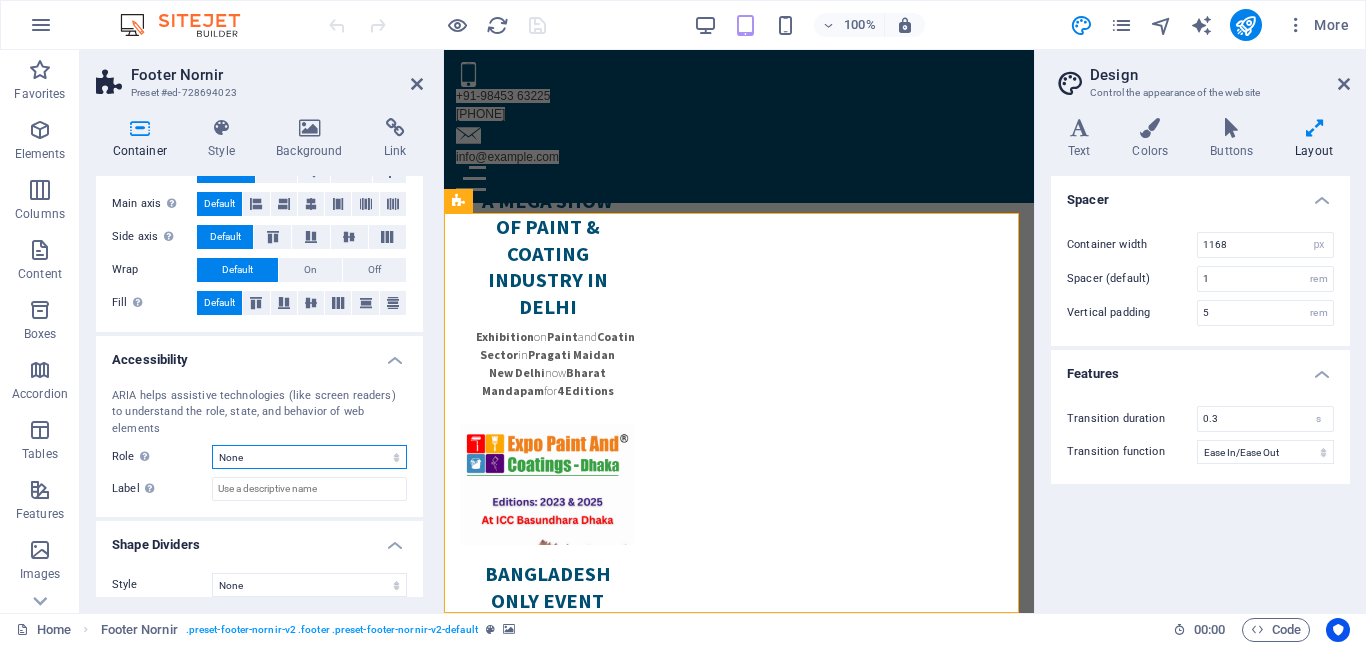click on "None Alert Article Banner Comment Complementary Dialog Footer Header Marquee Presentation Region Section Separator Status Timer" at bounding box center [309, 457] 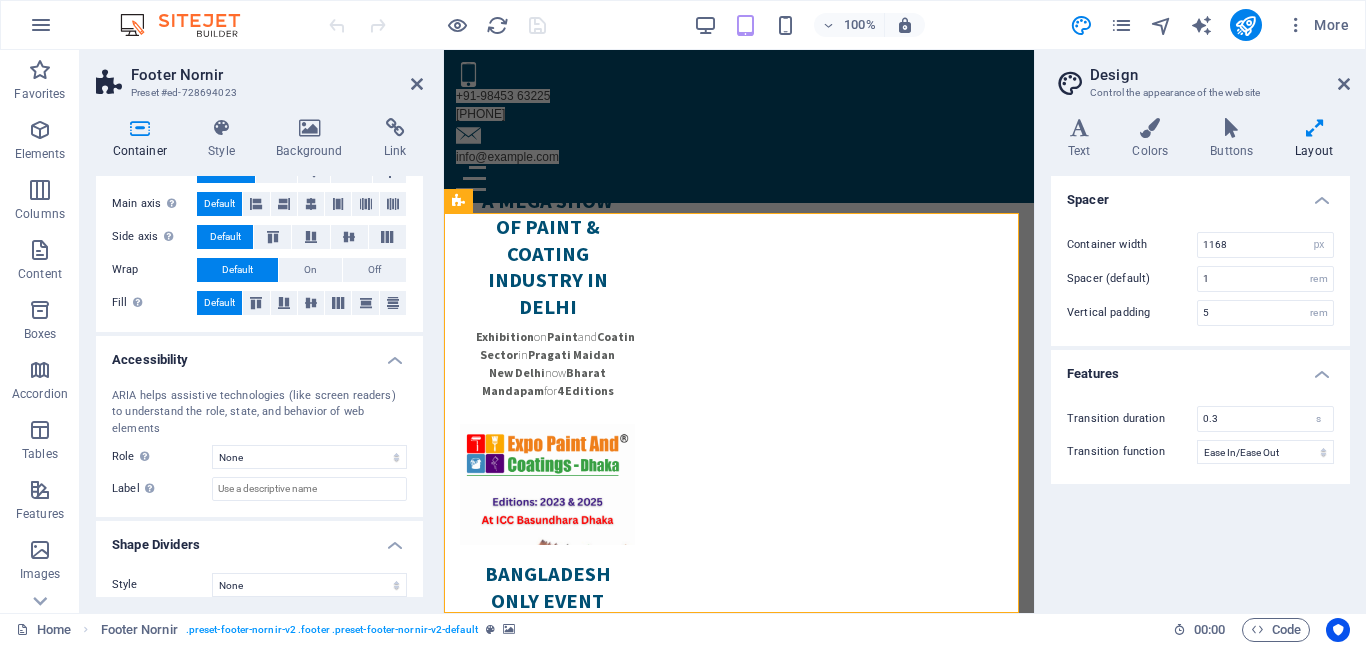 click on "ARIA helps assistive technologies (like screen readers) to understand the role, state, and behavior of web elements Role The ARIA role defines the purpose of an element.  Here you can find all explanations and recommendations None Alert Article Banner Comment Complementary Dialog Footer Header Marquee Presentation Region Section Separator Status Timer Label Use the  ARIA label  to provide a clear and descriptive name for elements that aren not self-explanatory on their own." at bounding box center (259, 445) 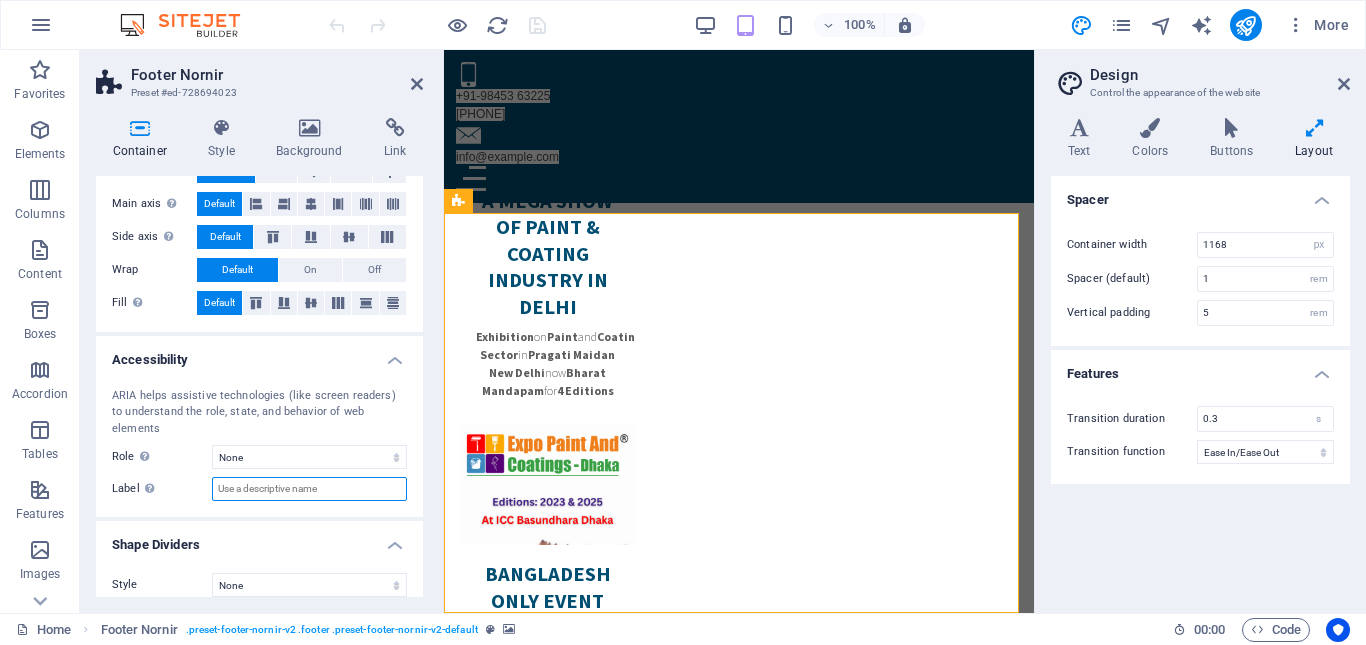 click on "Label Use the  ARIA label  to provide a clear and descriptive name for elements that aren not self-explanatory on their own." at bounding box center [309, 489] 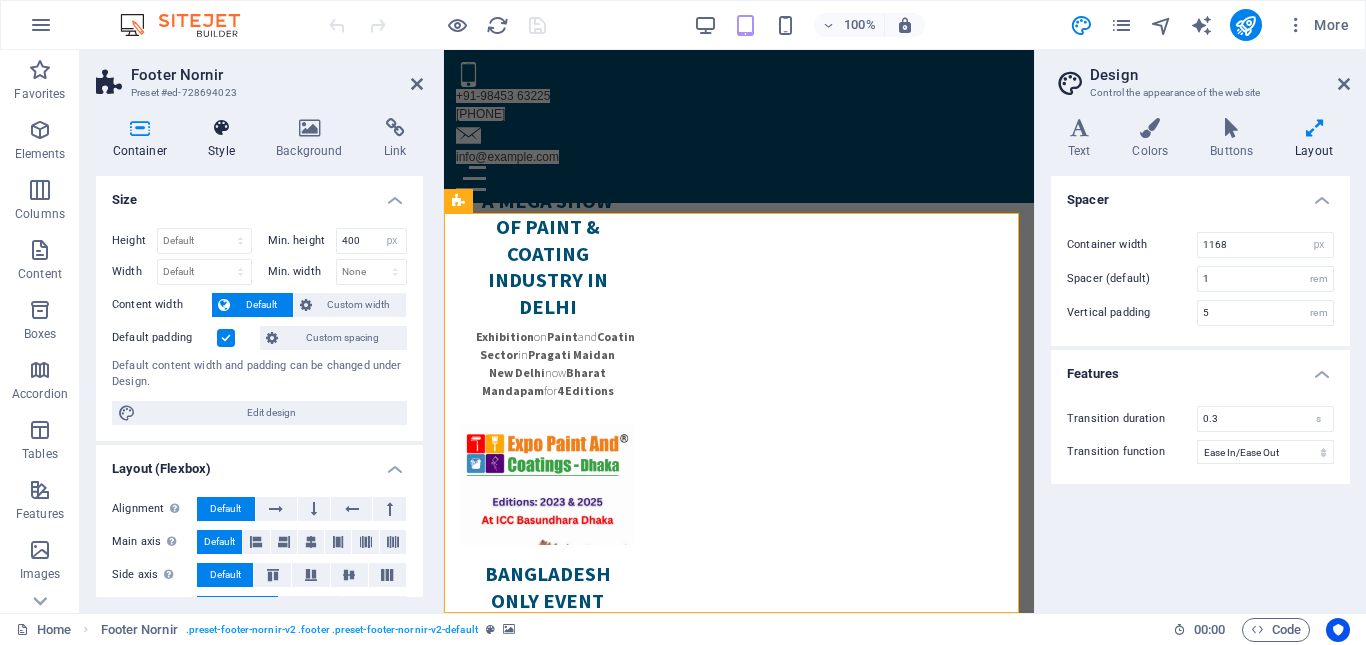 click on "Style" at bounding box center [226, 139] 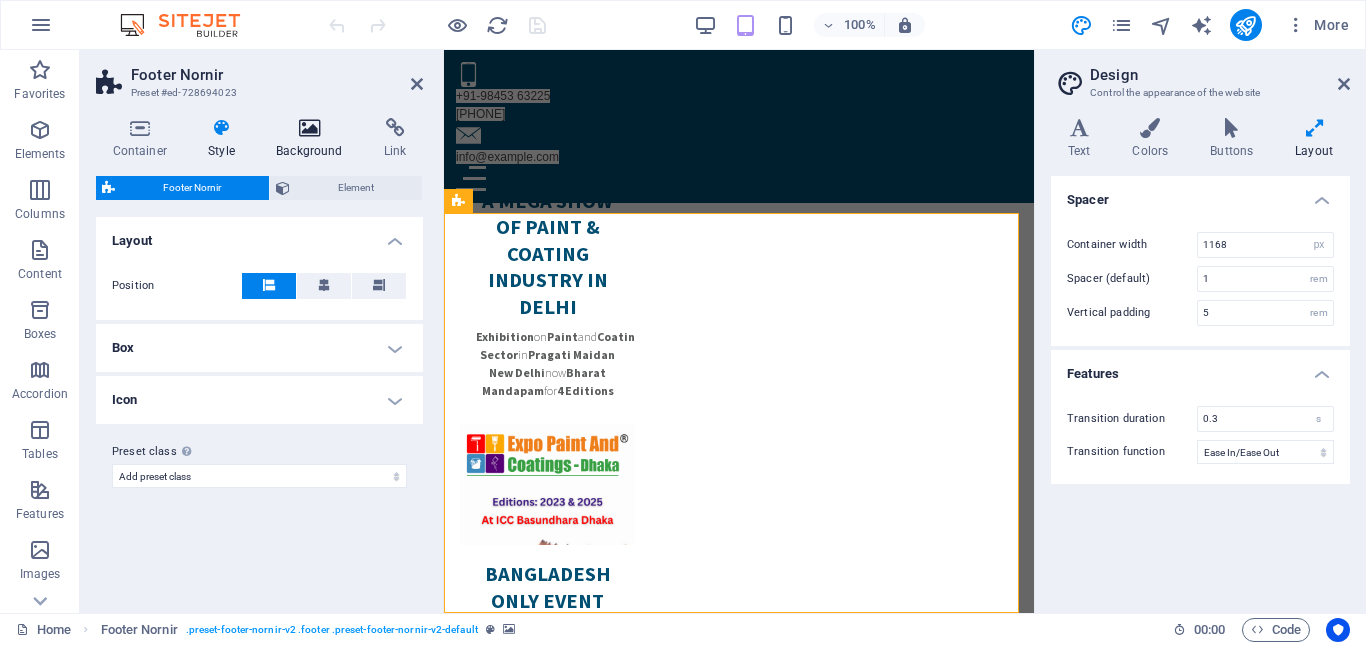 click on "Background" at bounding box center [314, 139] 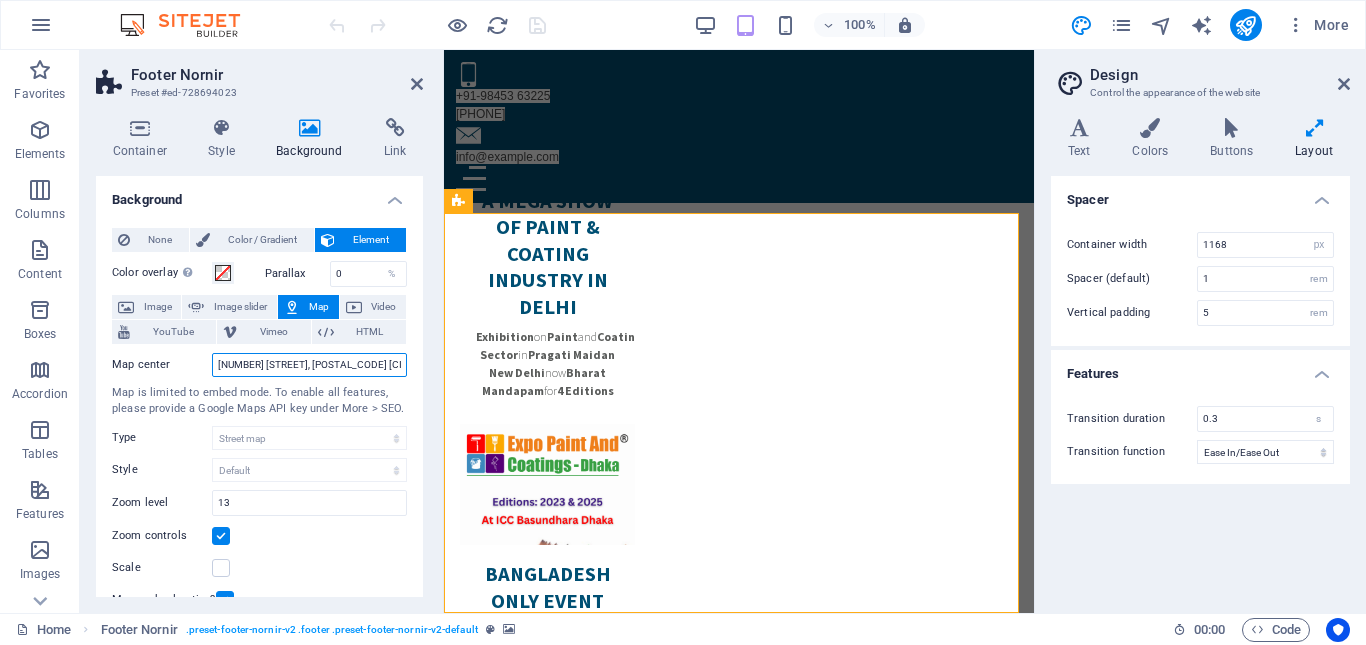 drag, startPoint x: 216, startPoint y: 361, endPoint x: 421, endPoint y: 355, distance: 205.08778 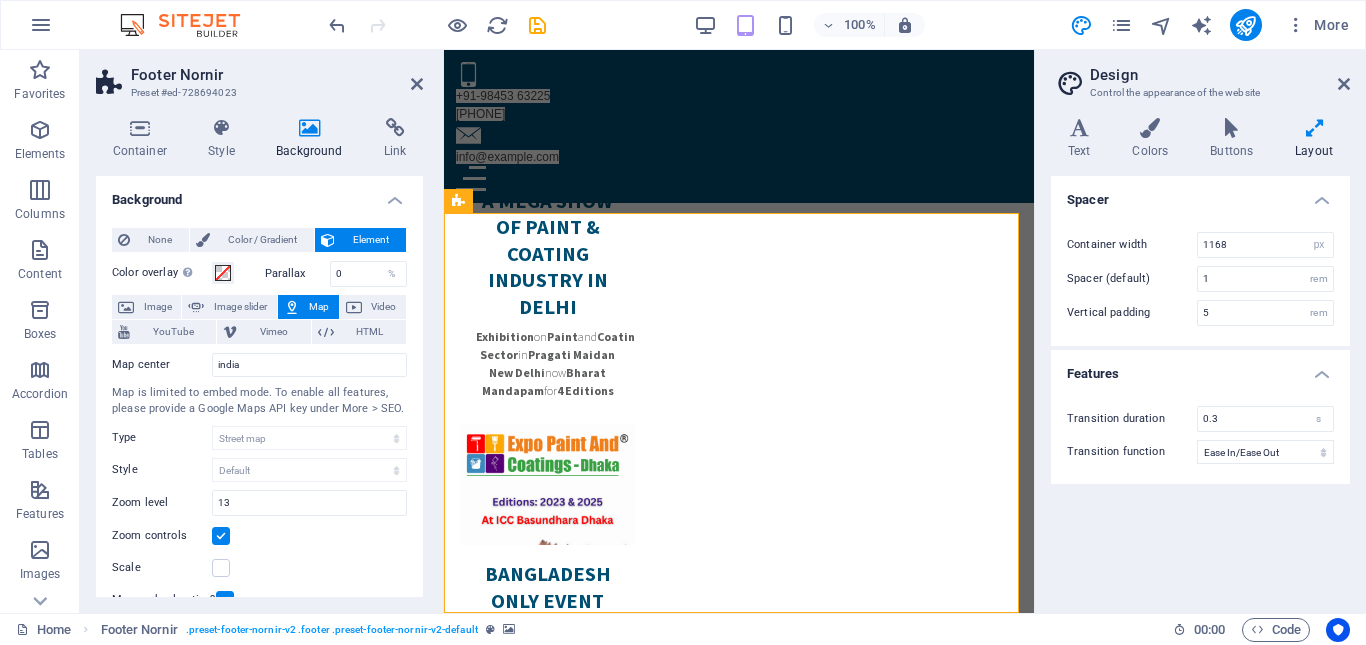 click on "Map center india Map is limited to embed mode. To enable all features, please provide a Google Maps API key under More > SEO. Type Street map Satellite view Satellite view with streets Terrain map Style Default Colorize Pale Dawn Subtle Grayscale Shades of Grey Apple Maps Blue Water Midnight Commander Light Monochrome Paper Neutral Blue Hints of Gold Black & White No labels Color Zoom level 13 Zoom controls Scale Mousewheel active?" at bounding box center (259, 478) 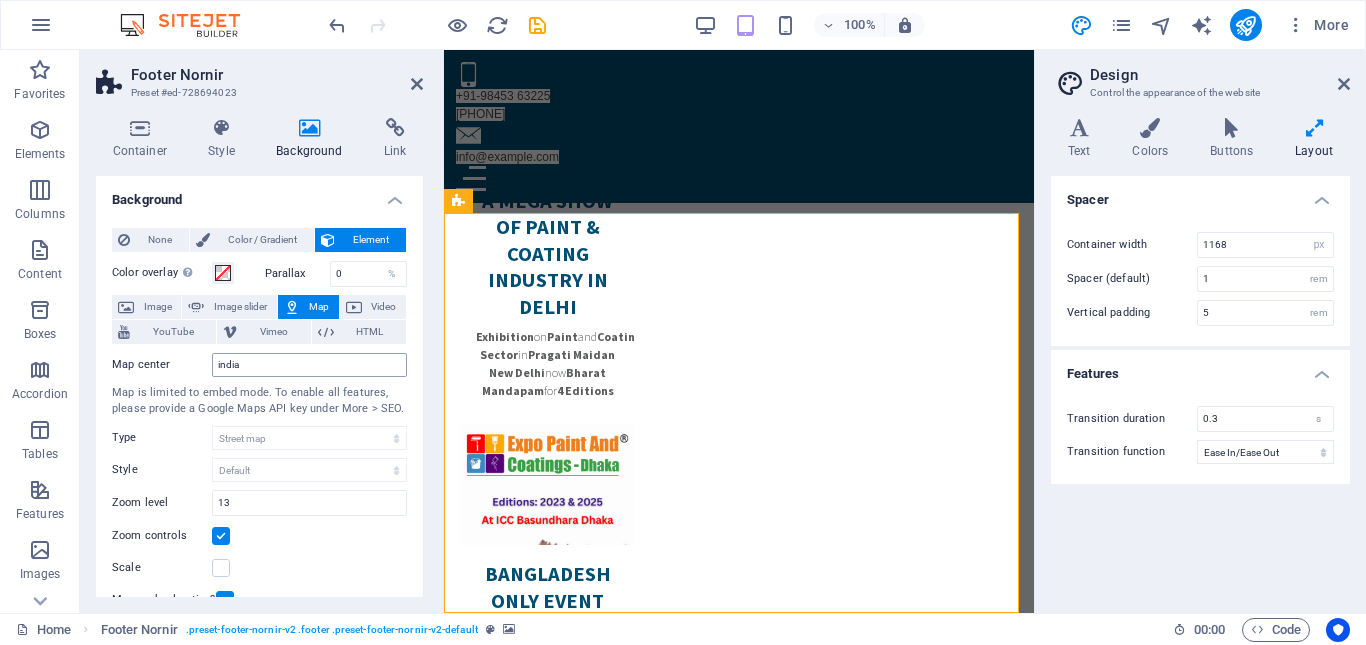 click on "Map center india Map is limited to embed mode. To enable all features, please provide a Google Maps API key under More > SEO. Type Street map Satellite view Satellite view with streets Terrain map Style Default Colorize Pale Dawn Subtle Grayscale Shades of Grey Apple Maps Blue Water Midnight Commander Light Monochrome Paper Neutral Blue Hints of Gold Black & White No labels Color Zoom level 13 Zoom controls Scale Mousewheel active?" at bounding box center (259, 478) 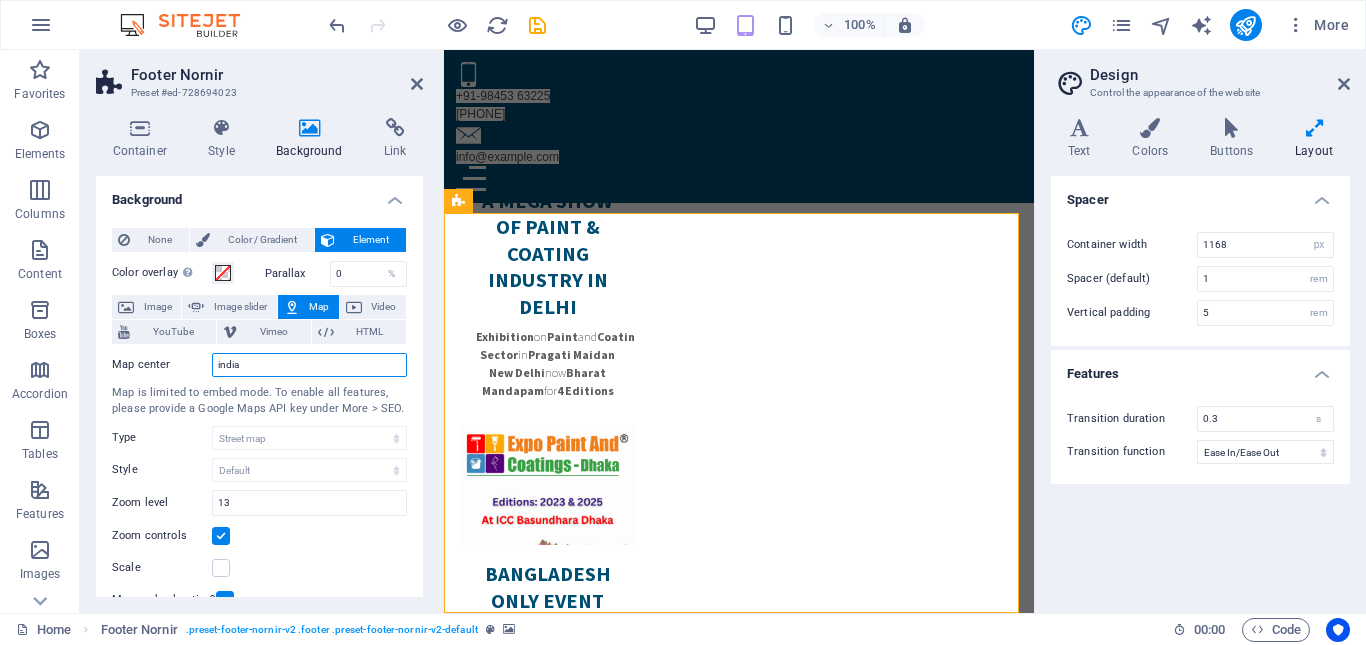 click on "india" at bounding box center (309, 365) 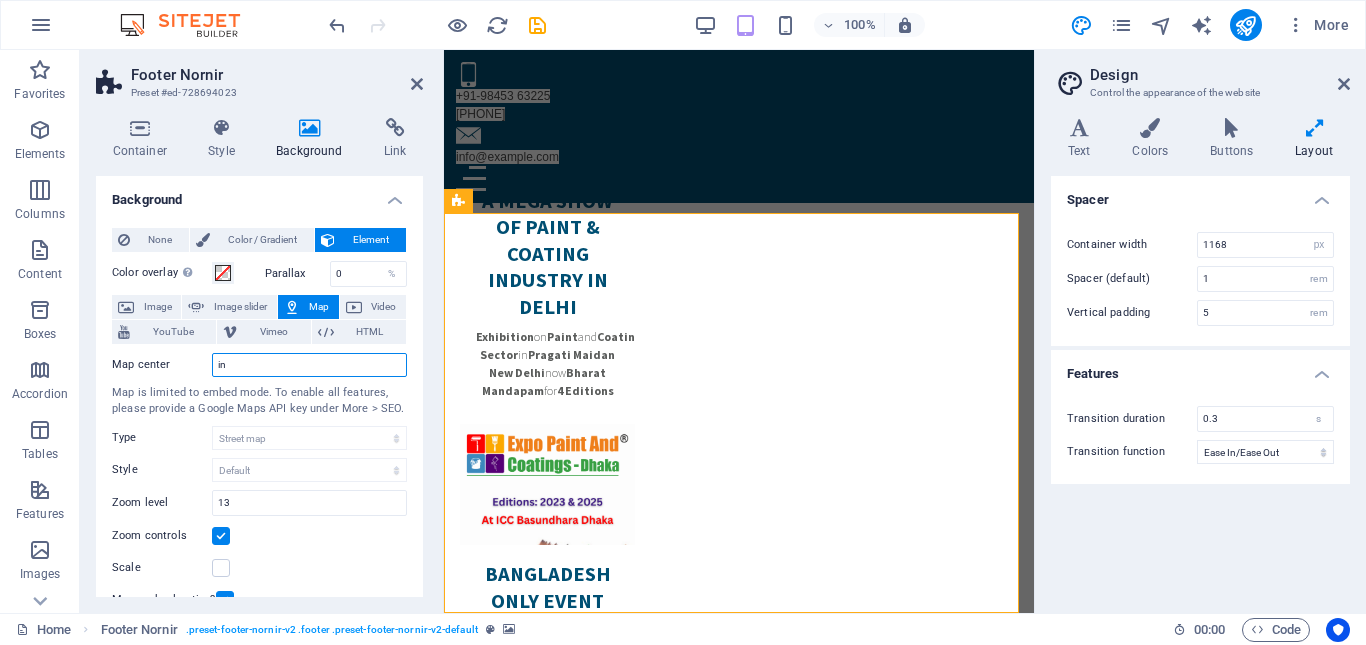 type on "i" 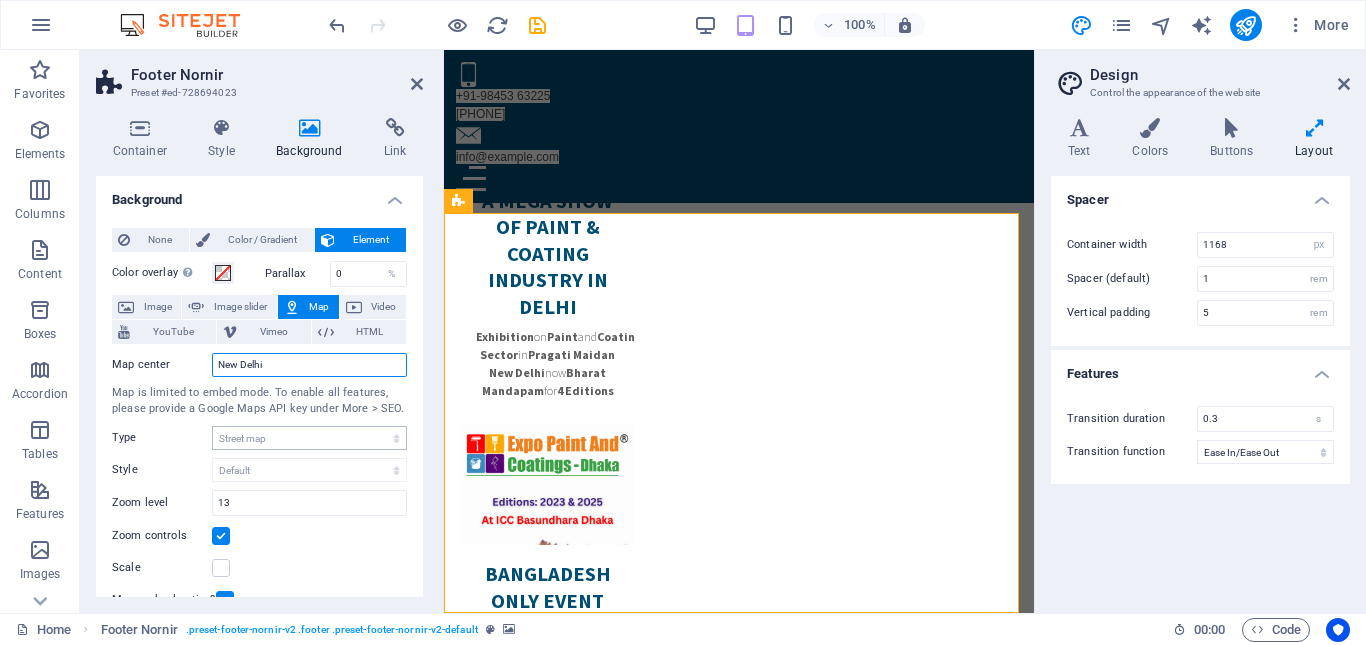 type on "New Delhi" 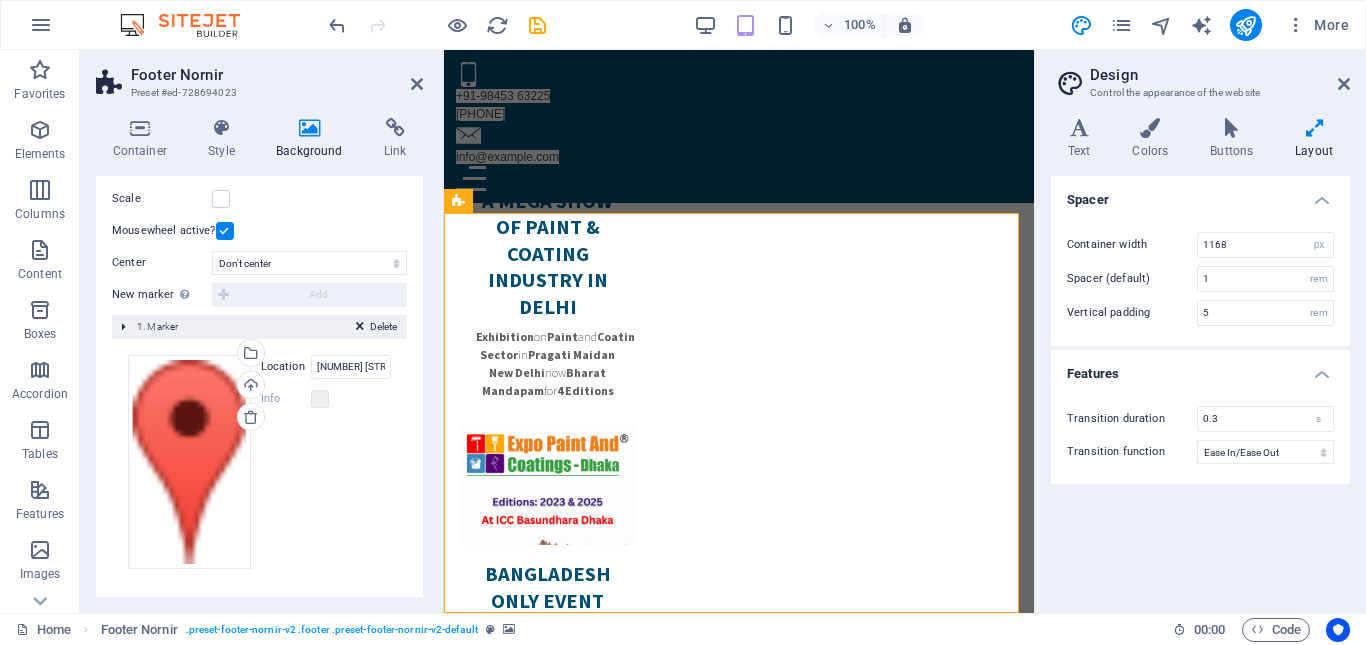 scroll, scrollTop: 69, scrollLeft: 0, axis: vertical 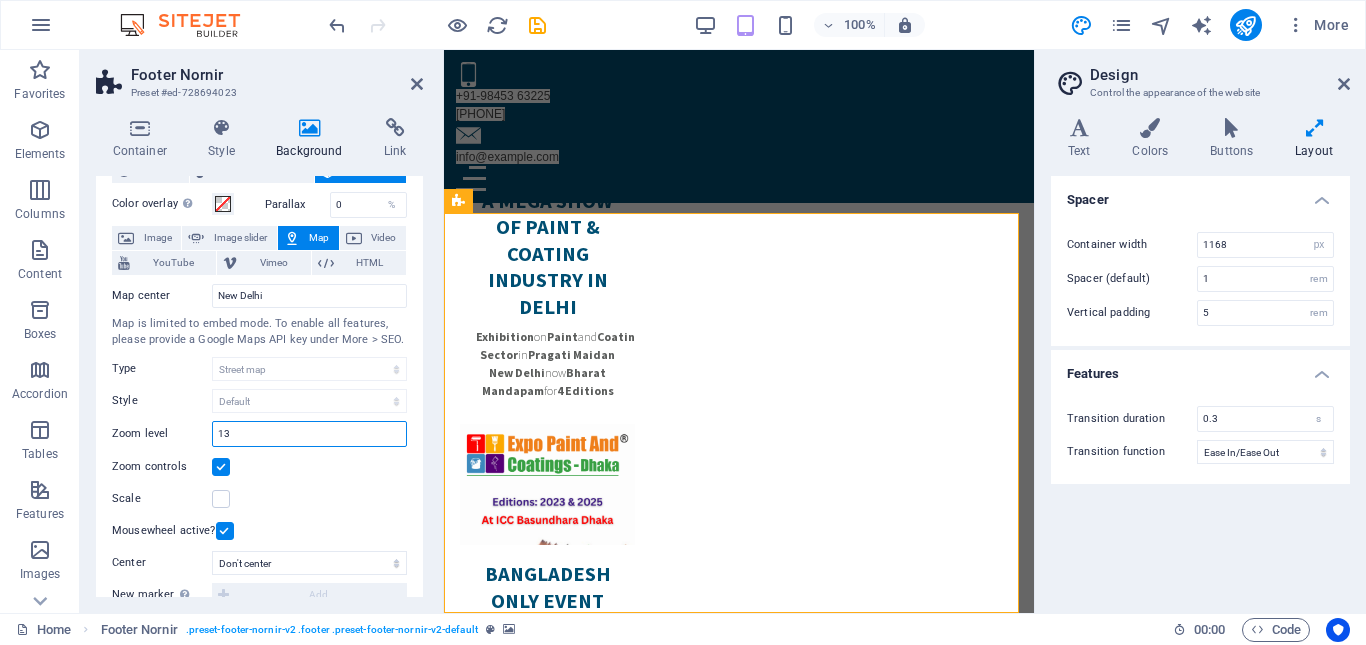 drag, startPoint x: 236, startPoint y: 440, endPoint x: 214, endPoint y: 437, distance: 22.203604 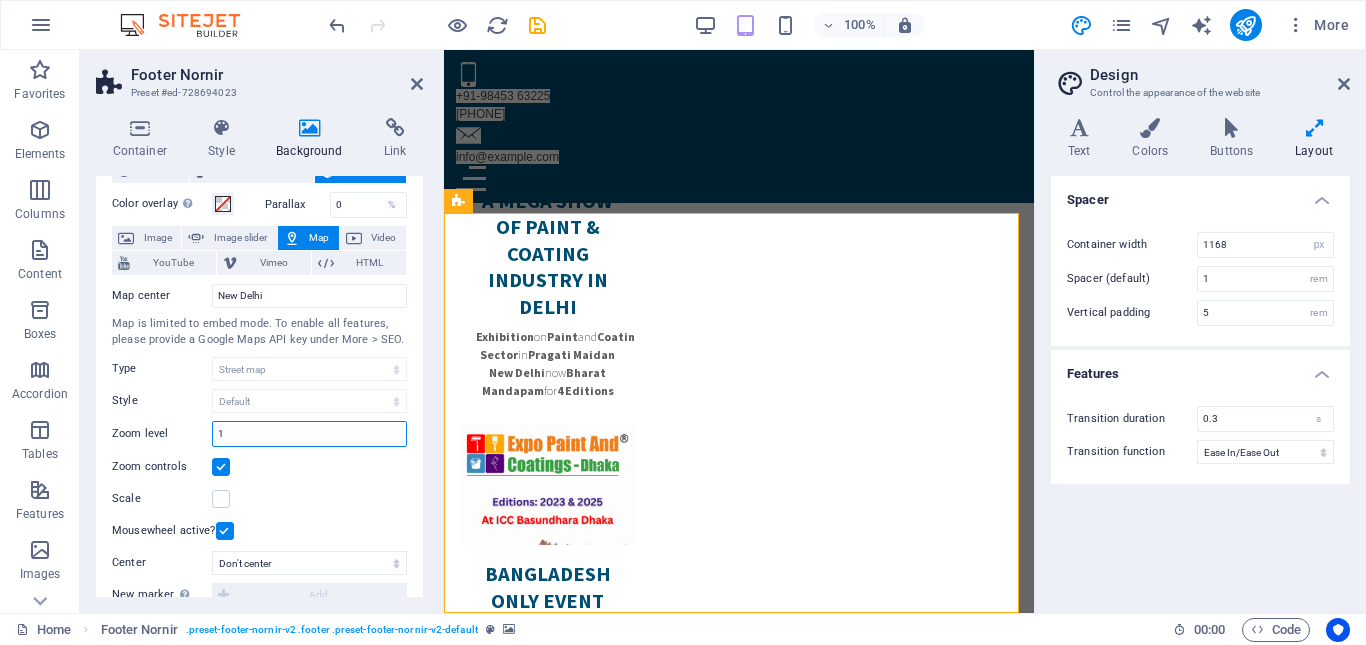 type on "1" 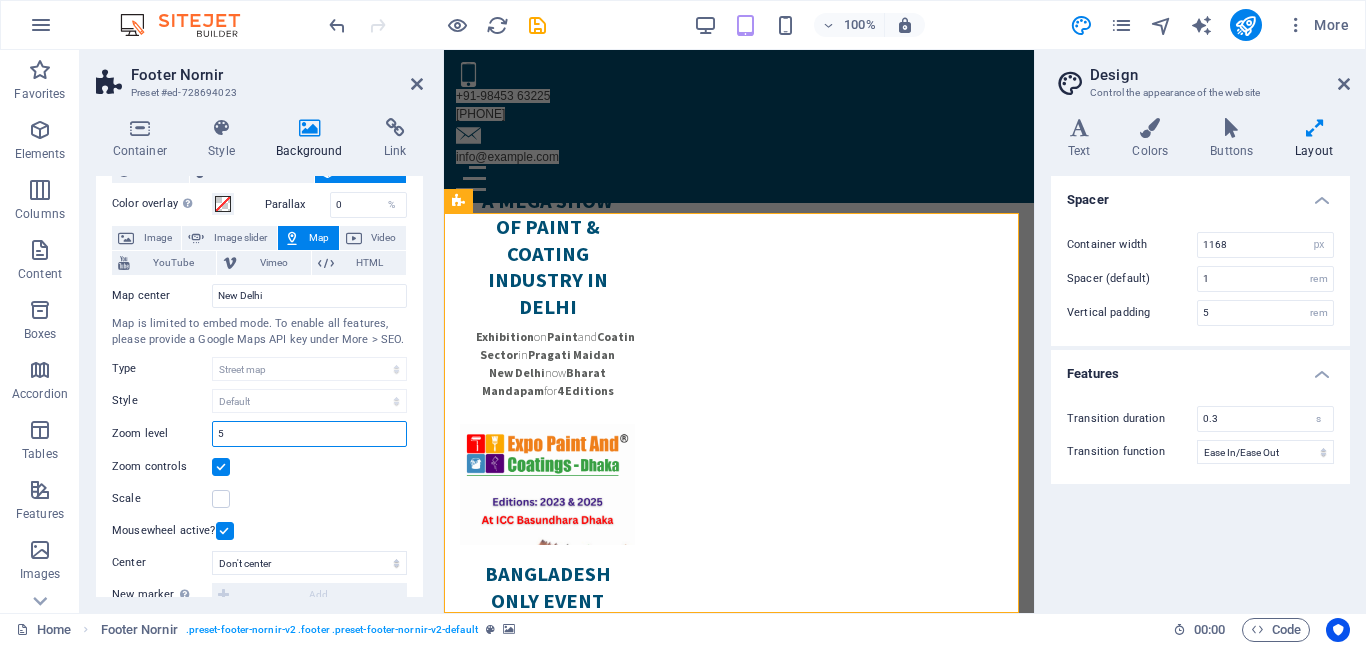 type on "5" 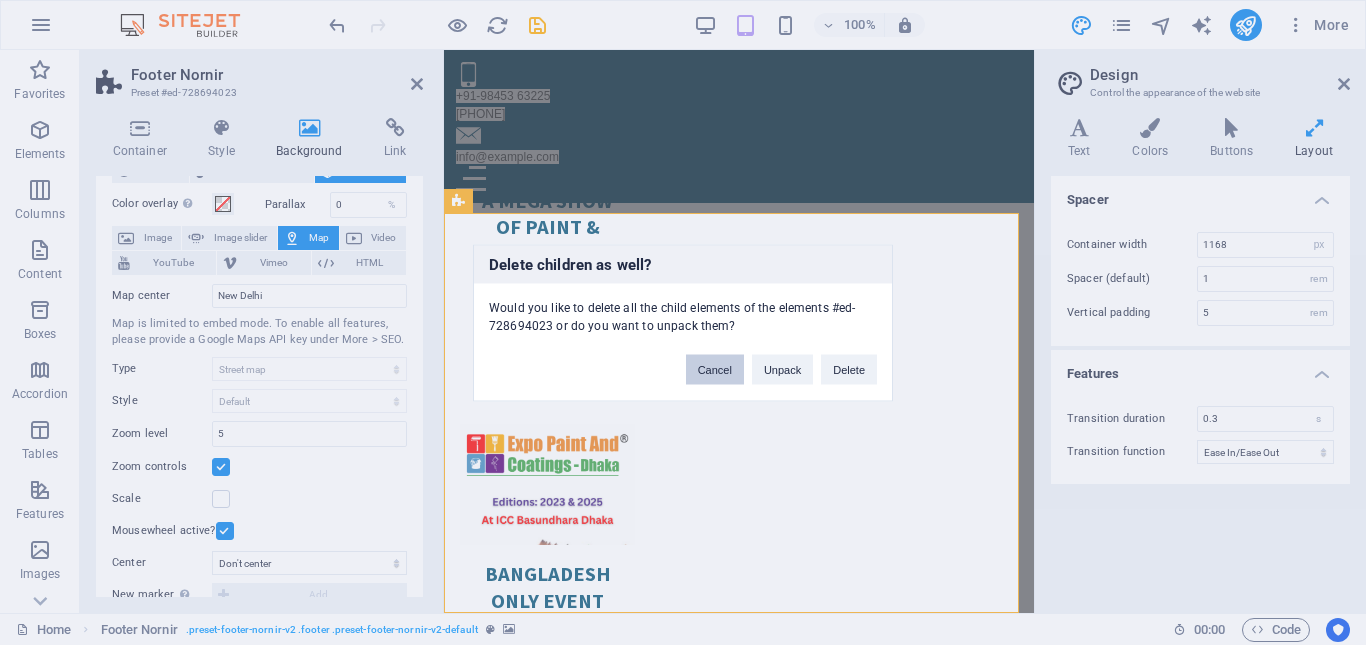 click on "Cancel" at bounding box center (715, 369) 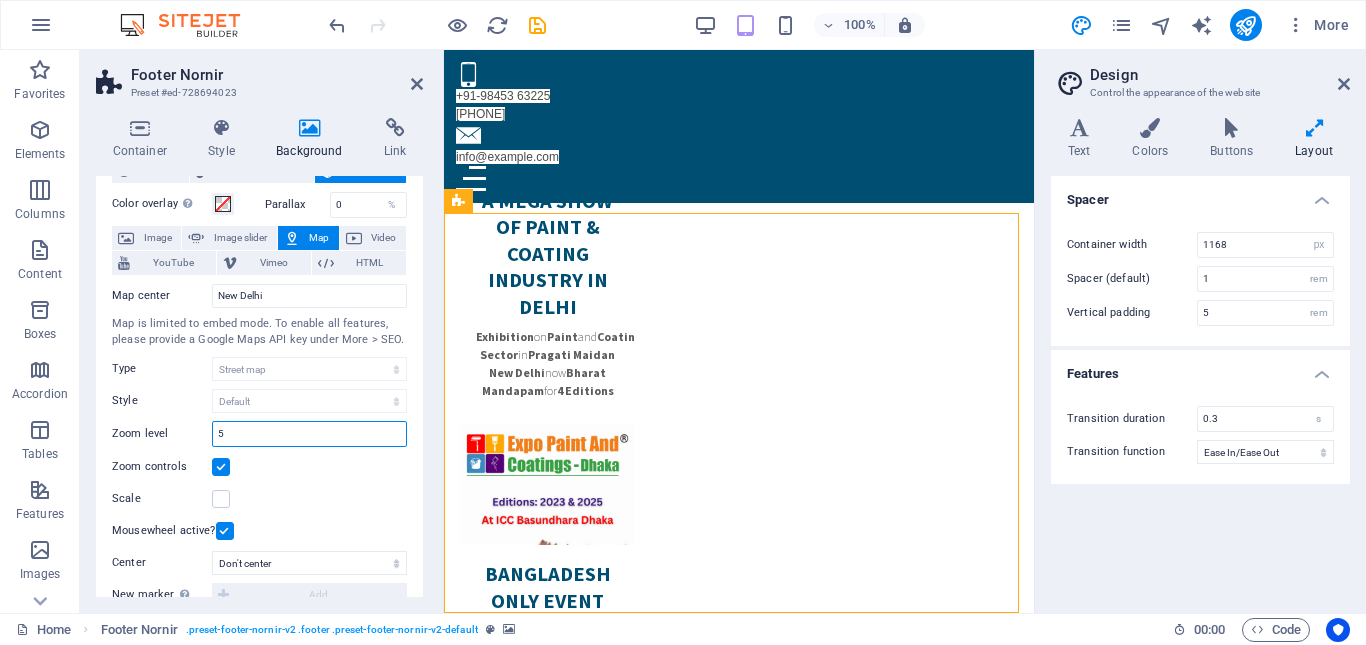 click on "5" at bounding box center [309, 434] 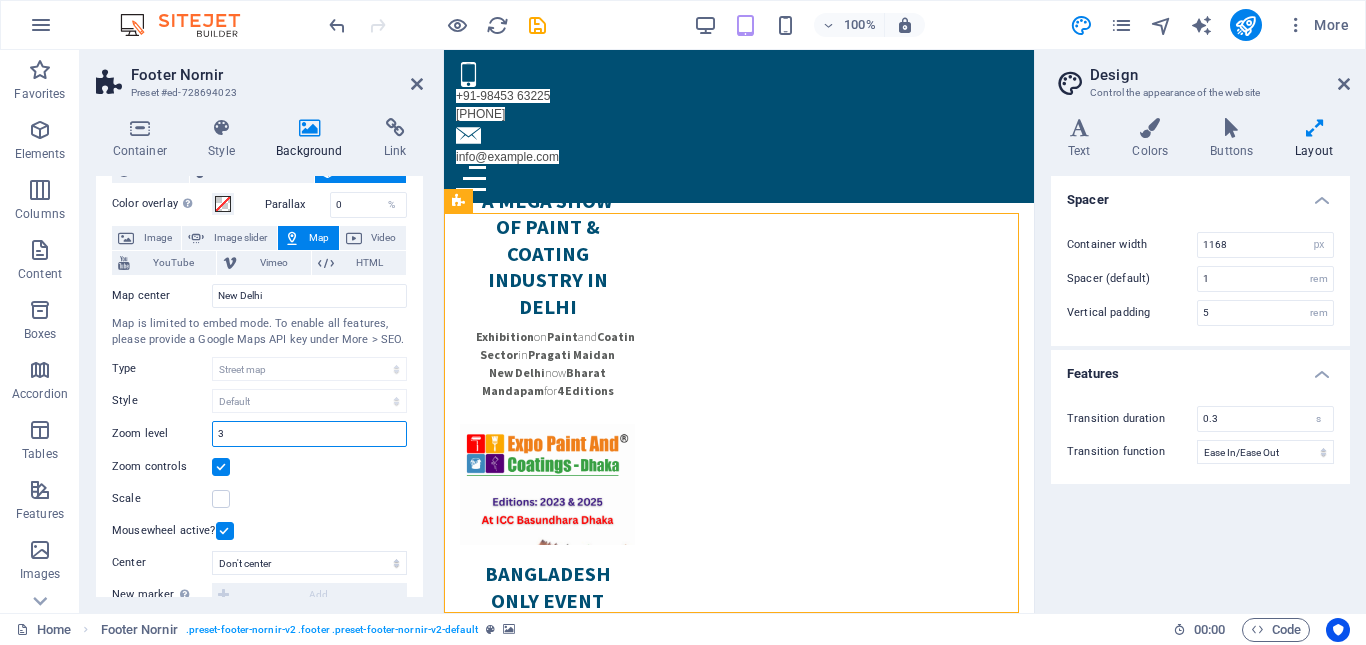 type on "3" 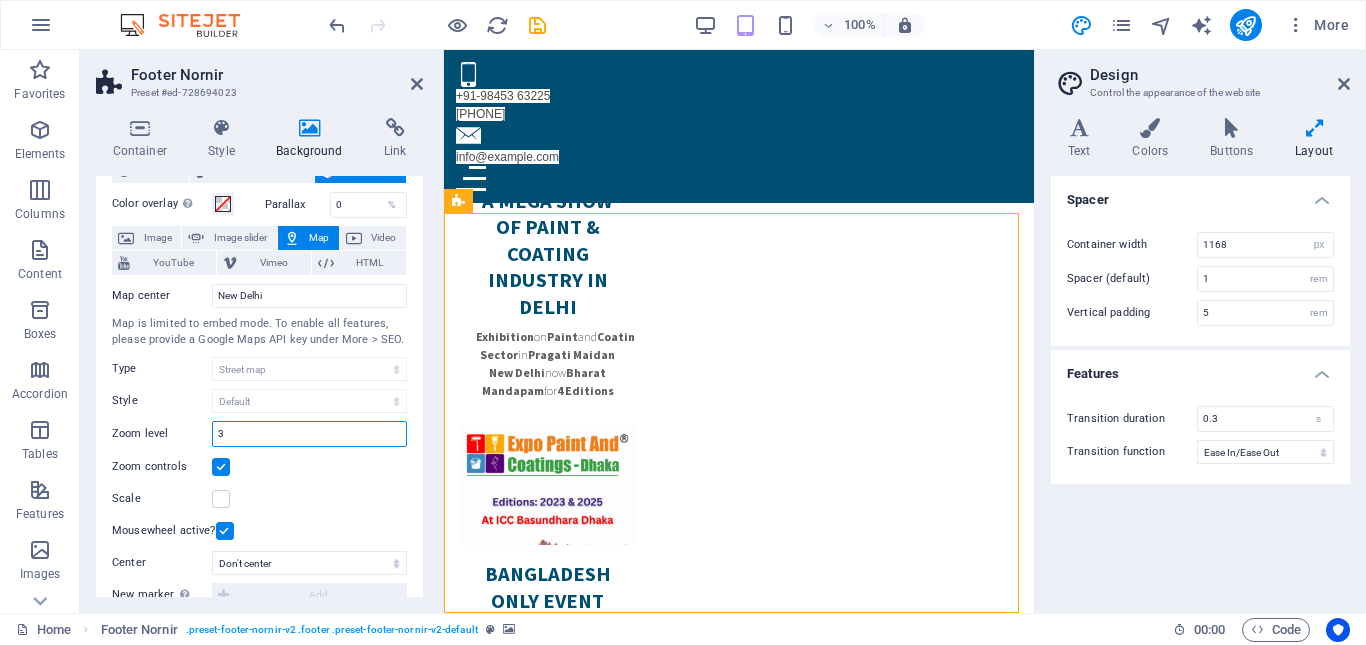 click on "3" at bounding box center (309, 434) 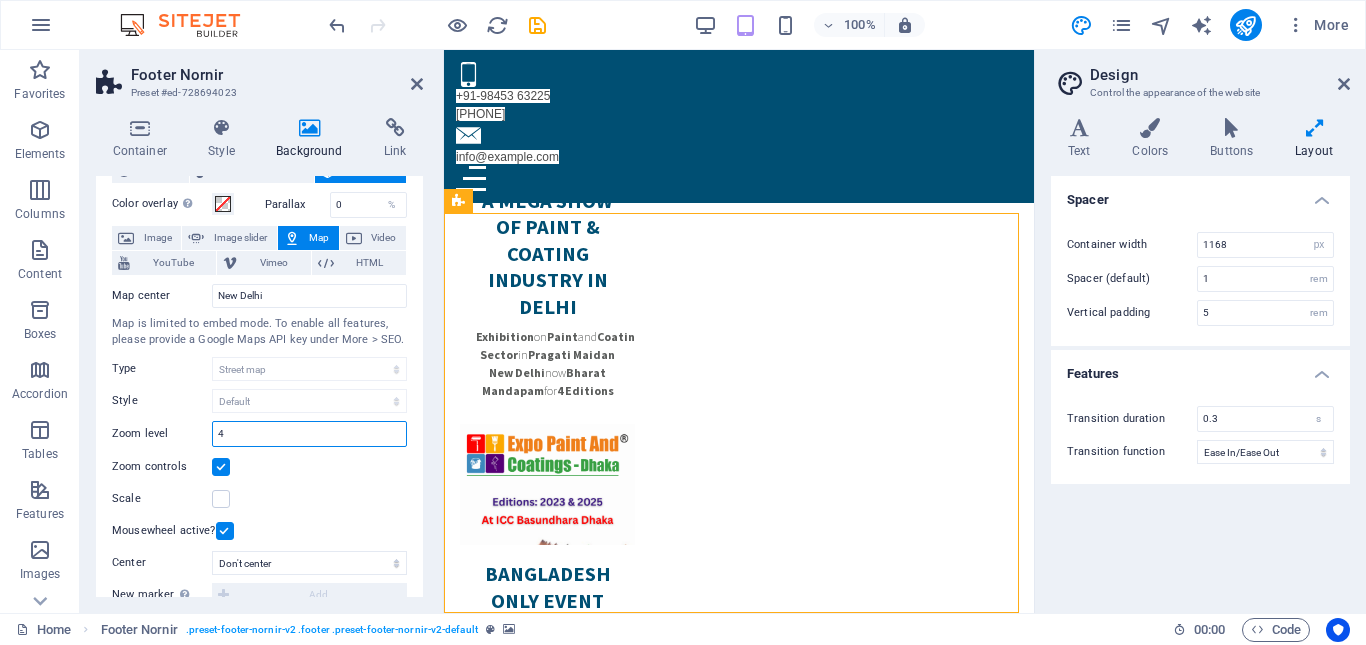 type on "4" 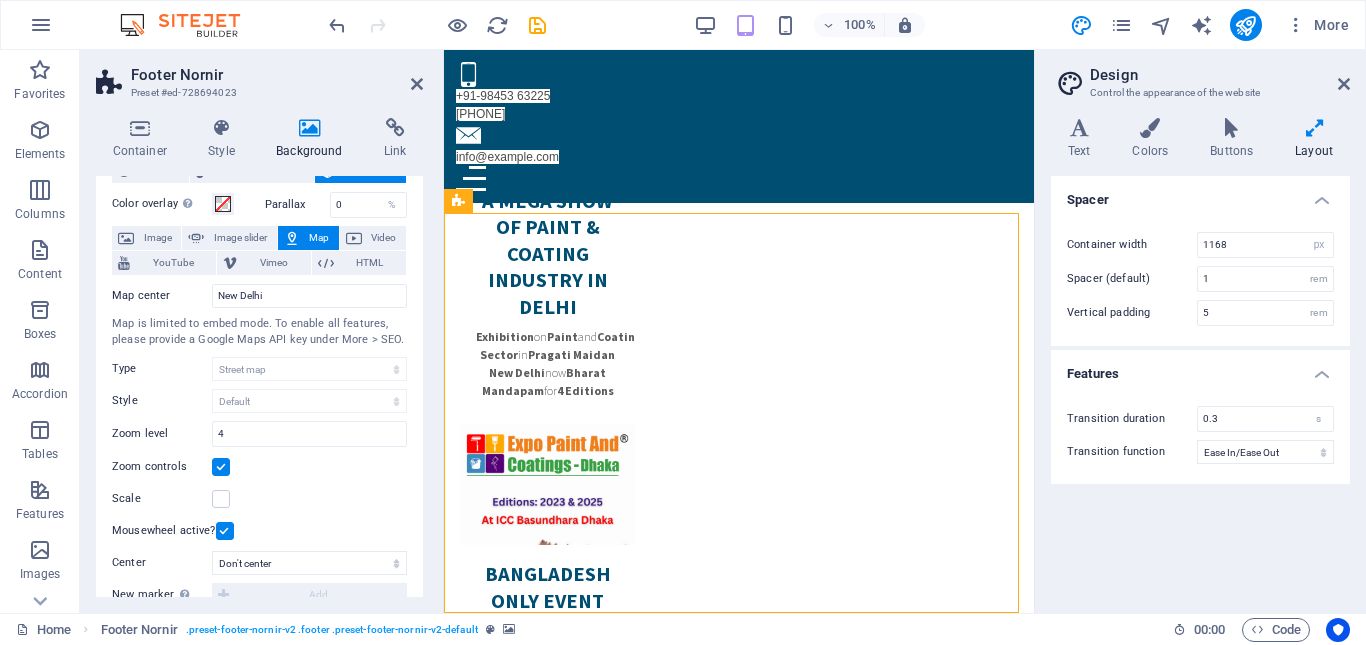 drag, startPoint x: 773, startPoint y: 475, endPoint x: 754, endPoint y: 397, distance: 80.280754 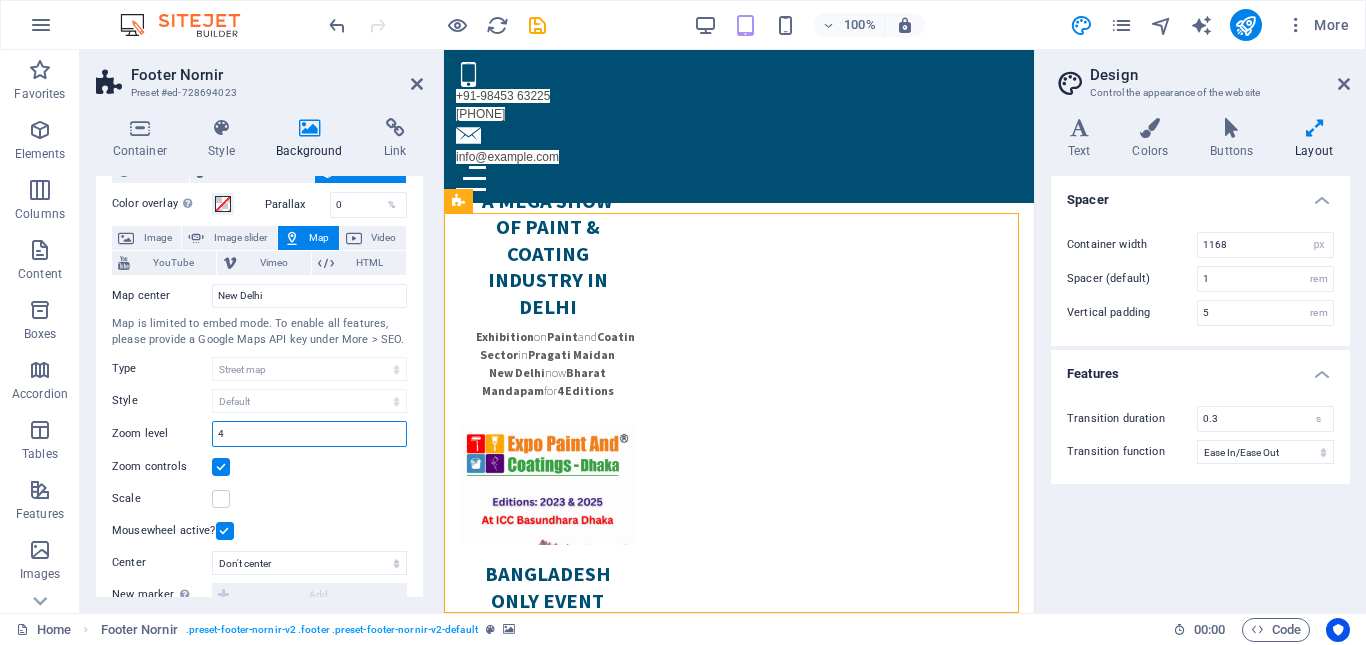 click on "4" at bounding box center [309, 434] 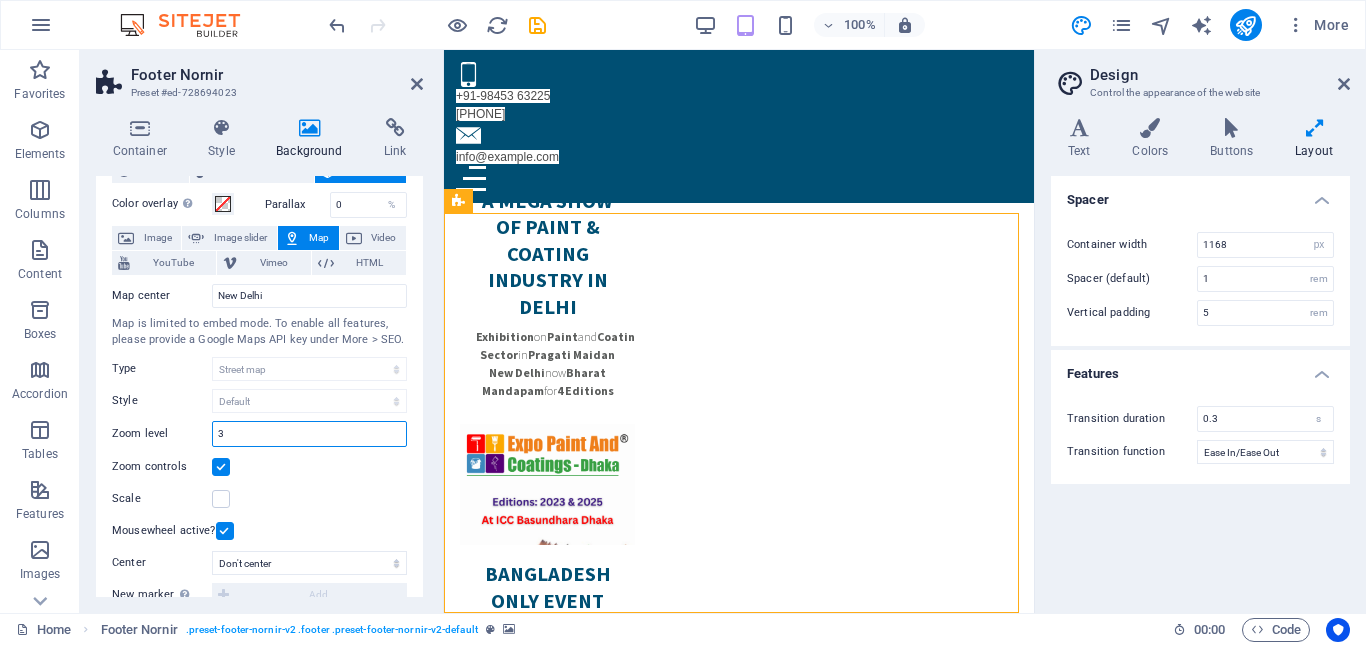 type on "3" 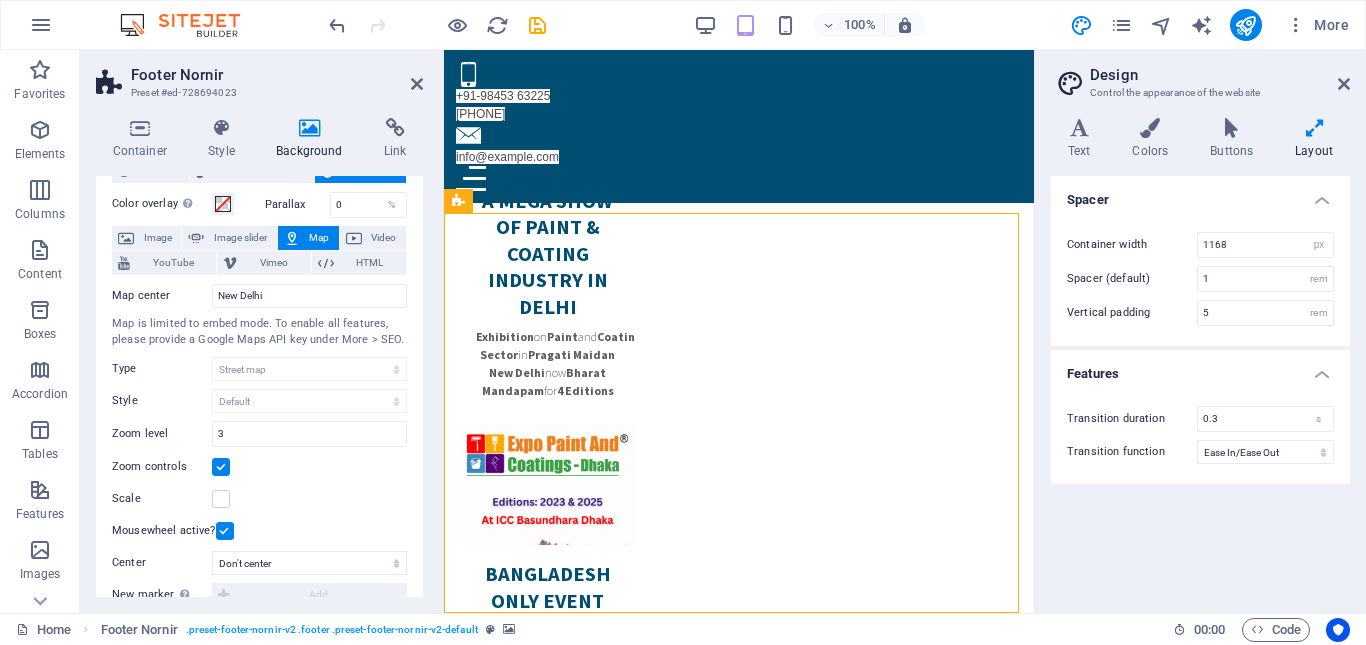 drag, startPoint x: 743, startPoint y: 430, endPoint x: 767, endPoint y: 394, distance: 43.266617 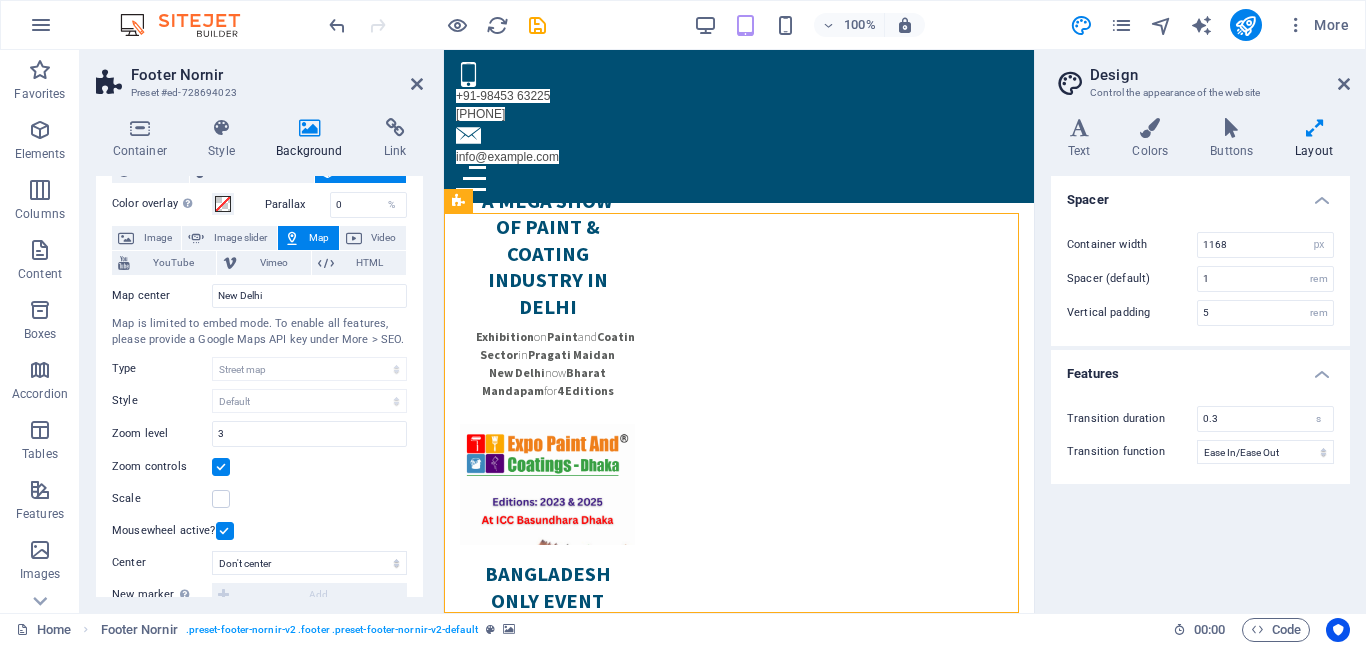 click on "← Move left → Move right ↑ Move up ↓ Move down + Zoom in - Zoom out Home Jump left by 75% End Jump right by 75% Page Up Jump up by 75% Page Down Jump down by 75% Map Terrain Satellite Labels Keyboard shortcuts Map Data Map data ©2025 Google, INEGI Map data ©2025 Google, INEGI 1000 km  Click to toggle between metric and imperial units Terms Report a map error" at bounding box center [739, 4406] 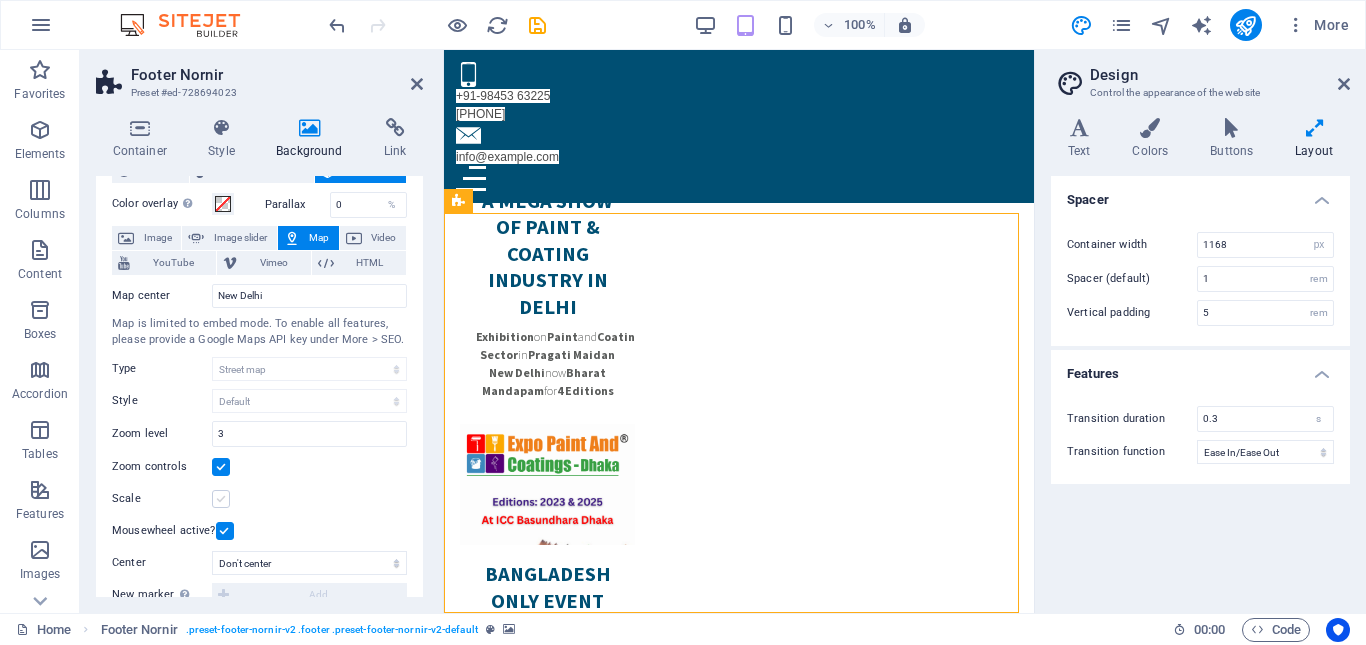 click at bounding box center [221, 499] 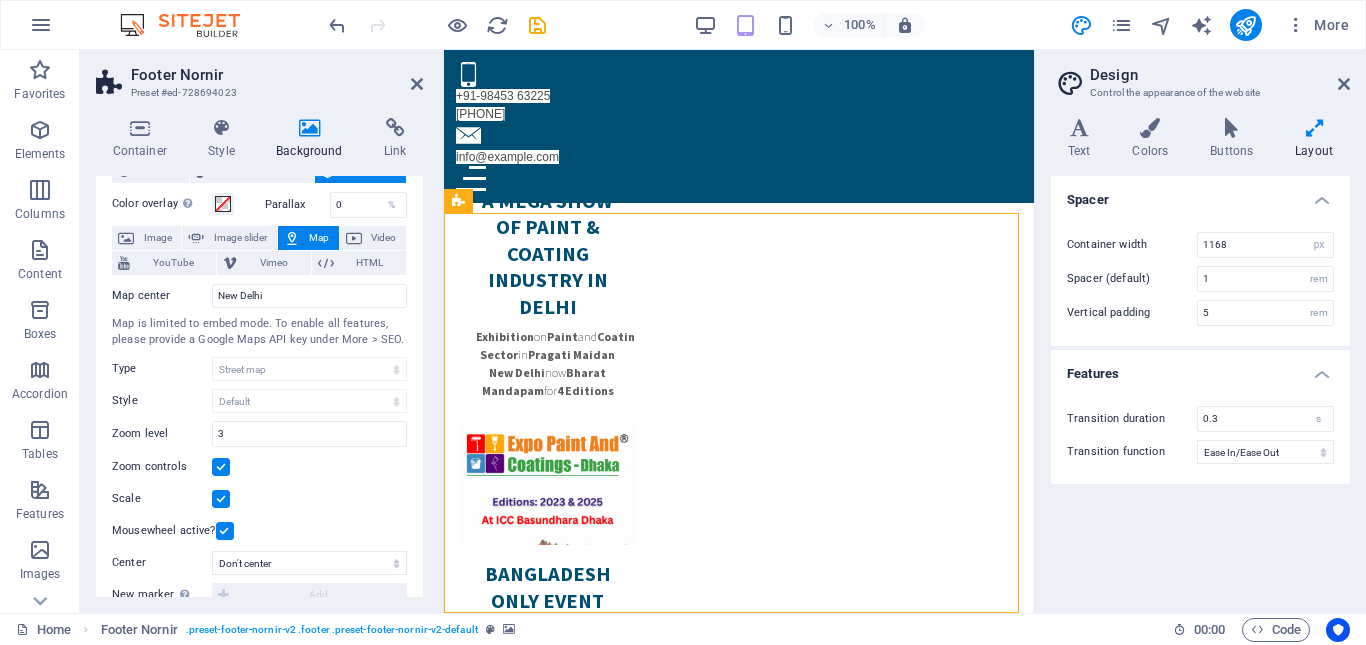 click at bounding box center (221, 499) 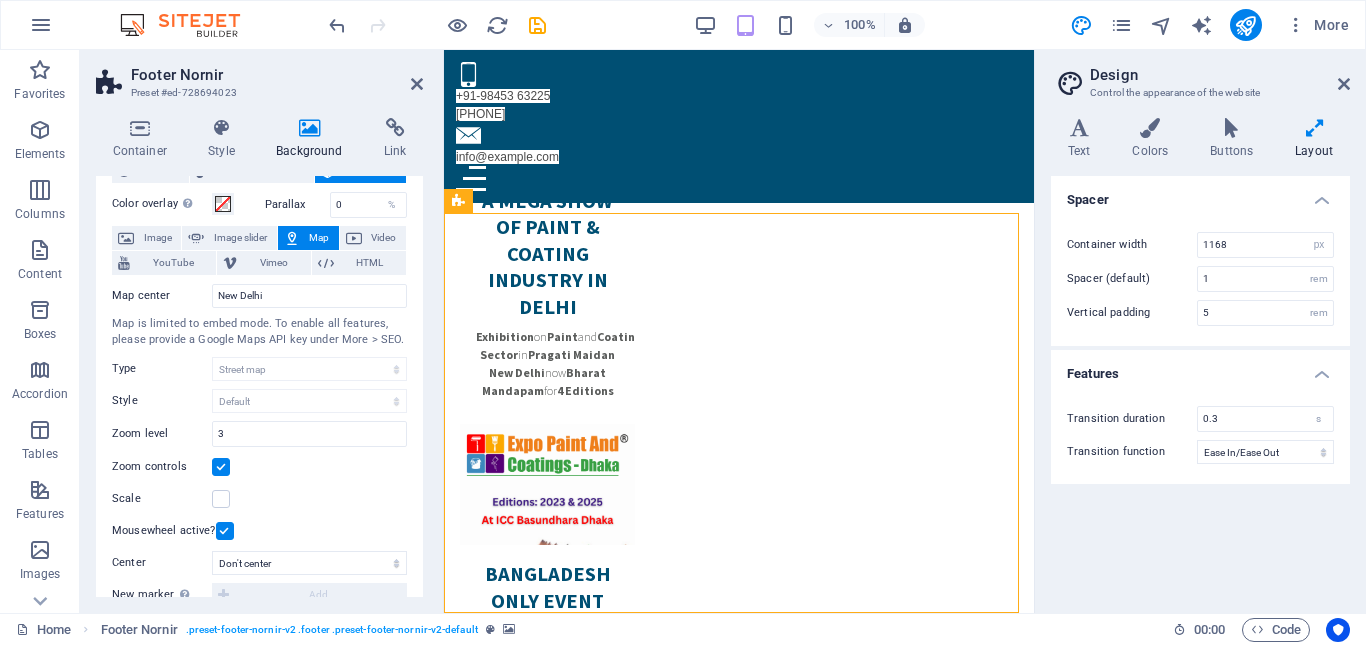 scroll, scrollTop: 369, scrollLeft: 0, axis: vertical 